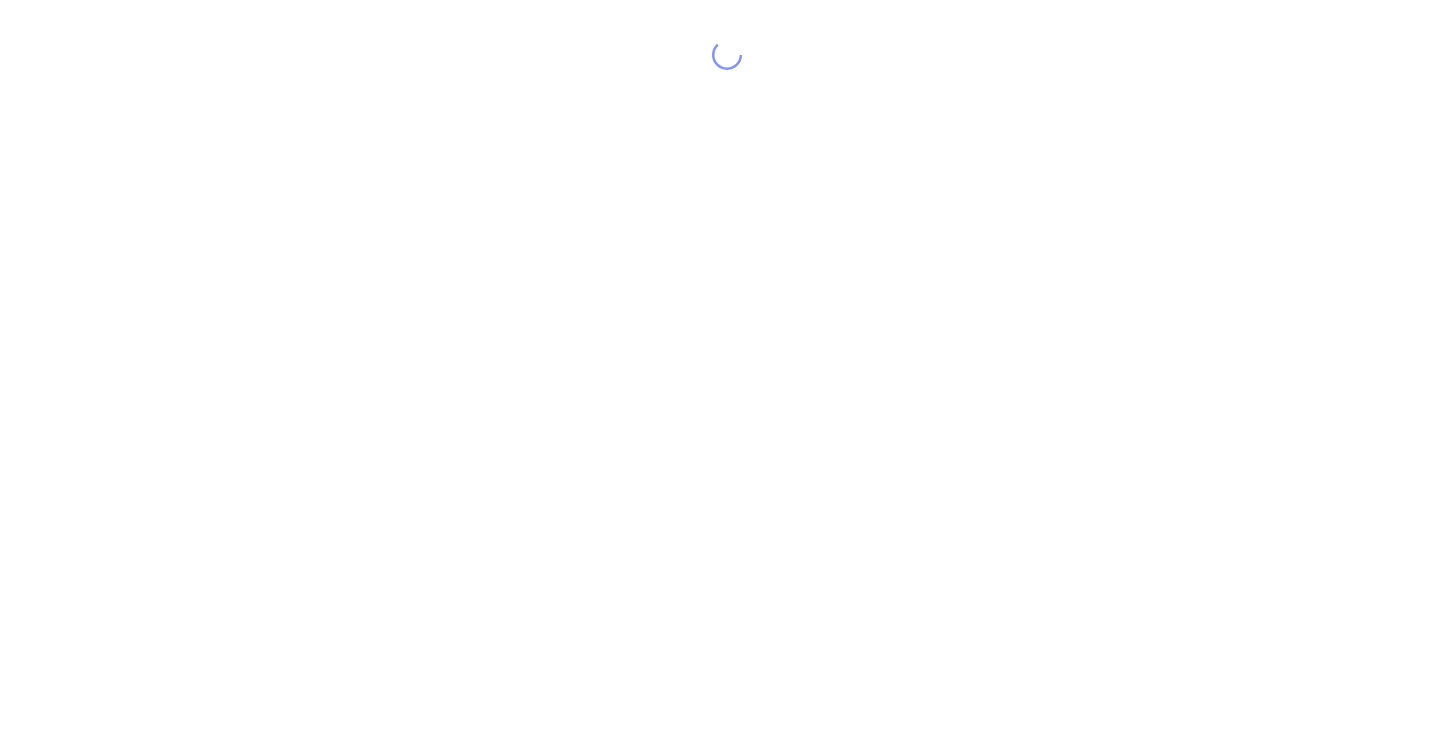 scroll, scrollTop: 0, scrollLeft: 0, axis: both 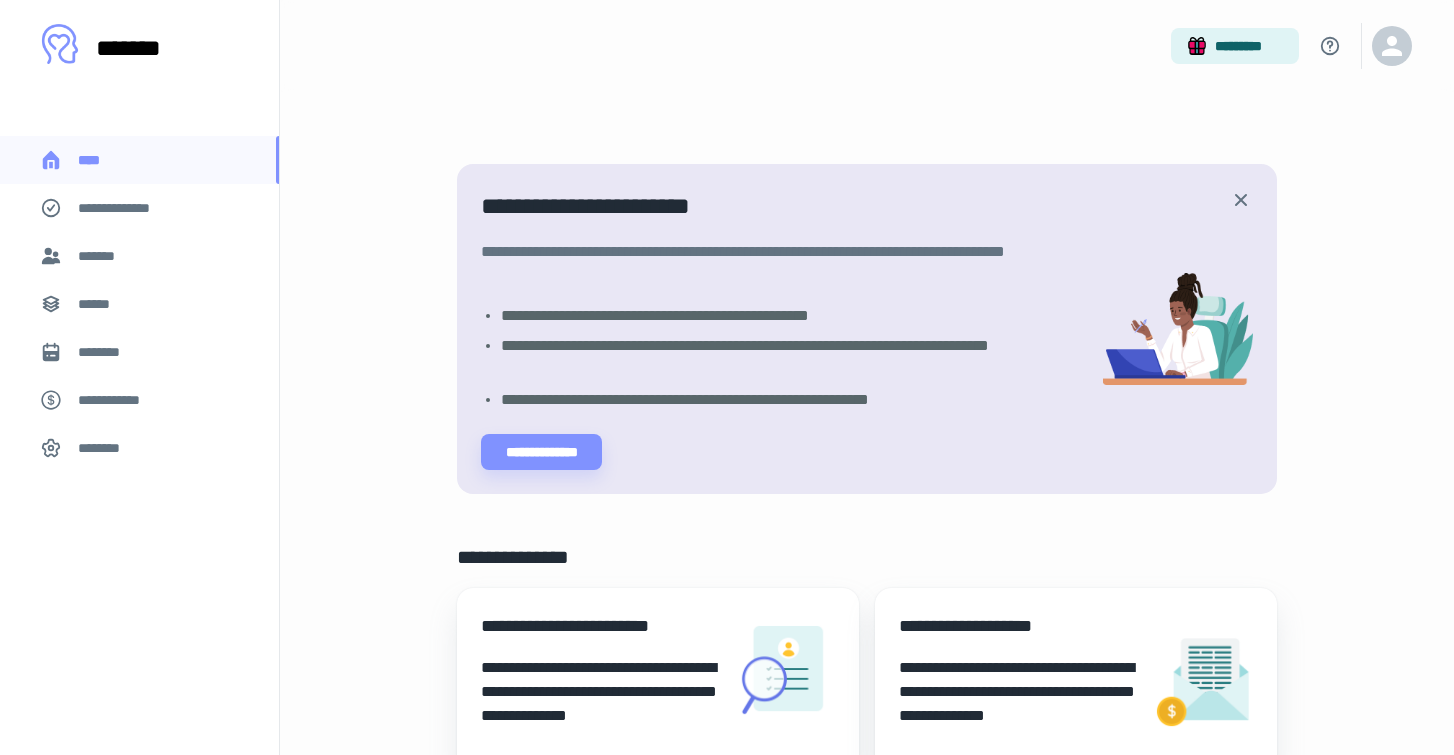 click on "*******" at bounding box center [139, 256] 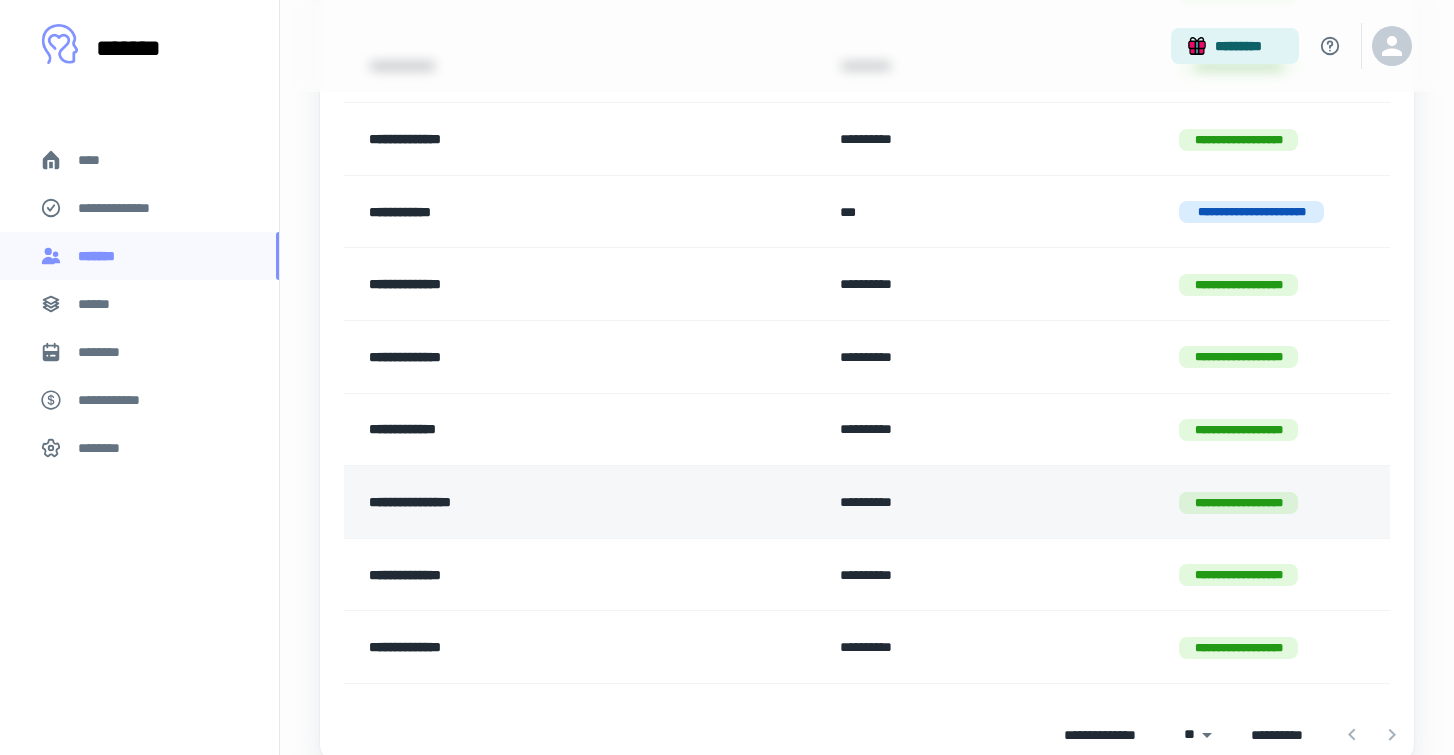 scroll, scrollTop: 432, scrollLeft: 0, axis: vertical 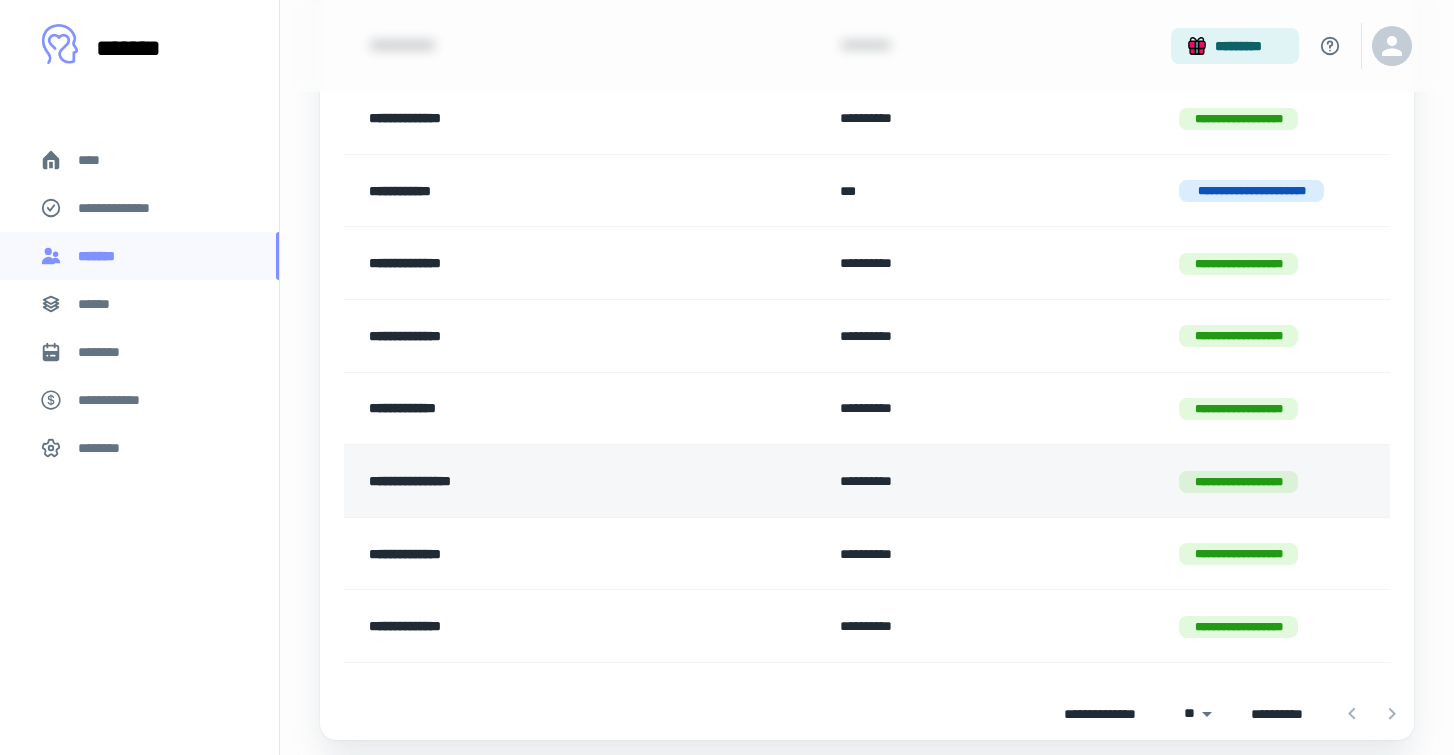 click on "**********" at bounding box center (531, 481) 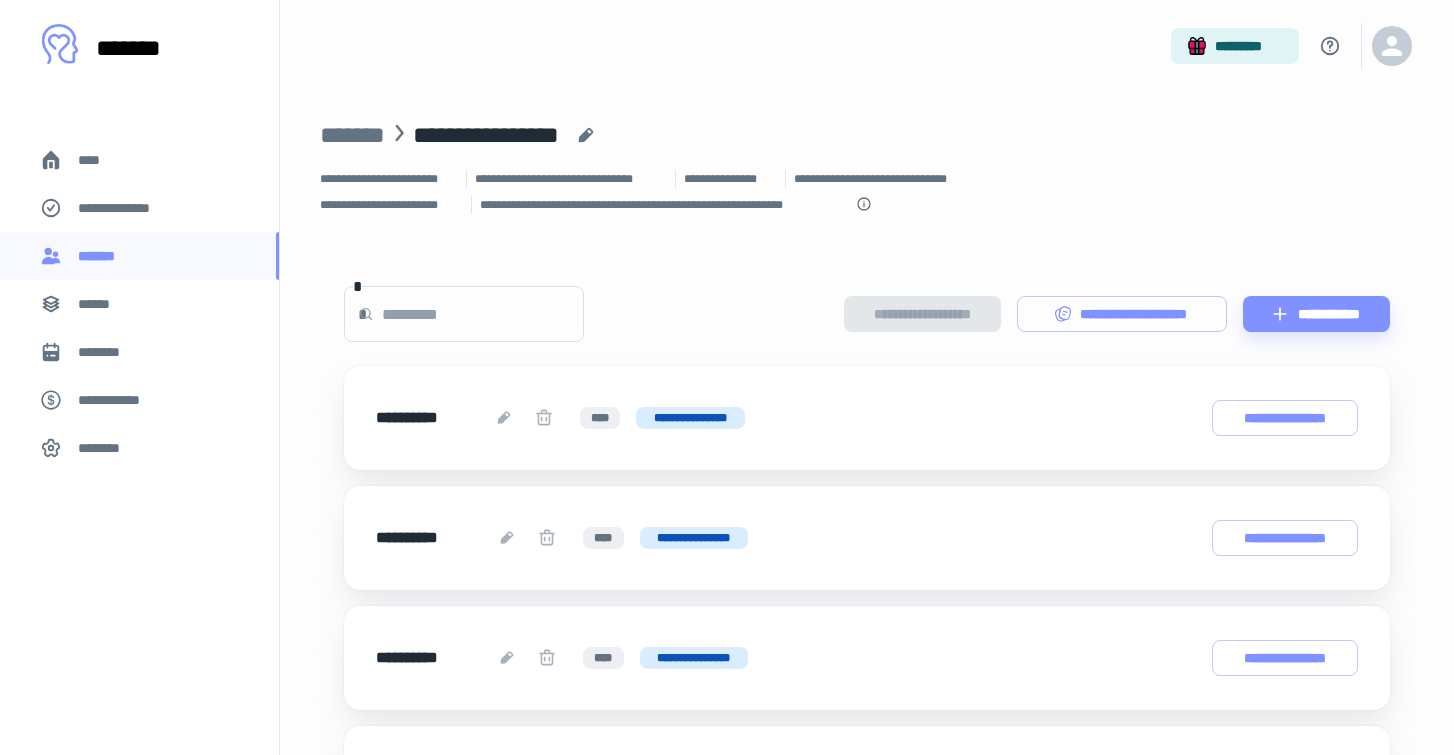 click on "**********" at bounding box center [867, 314] 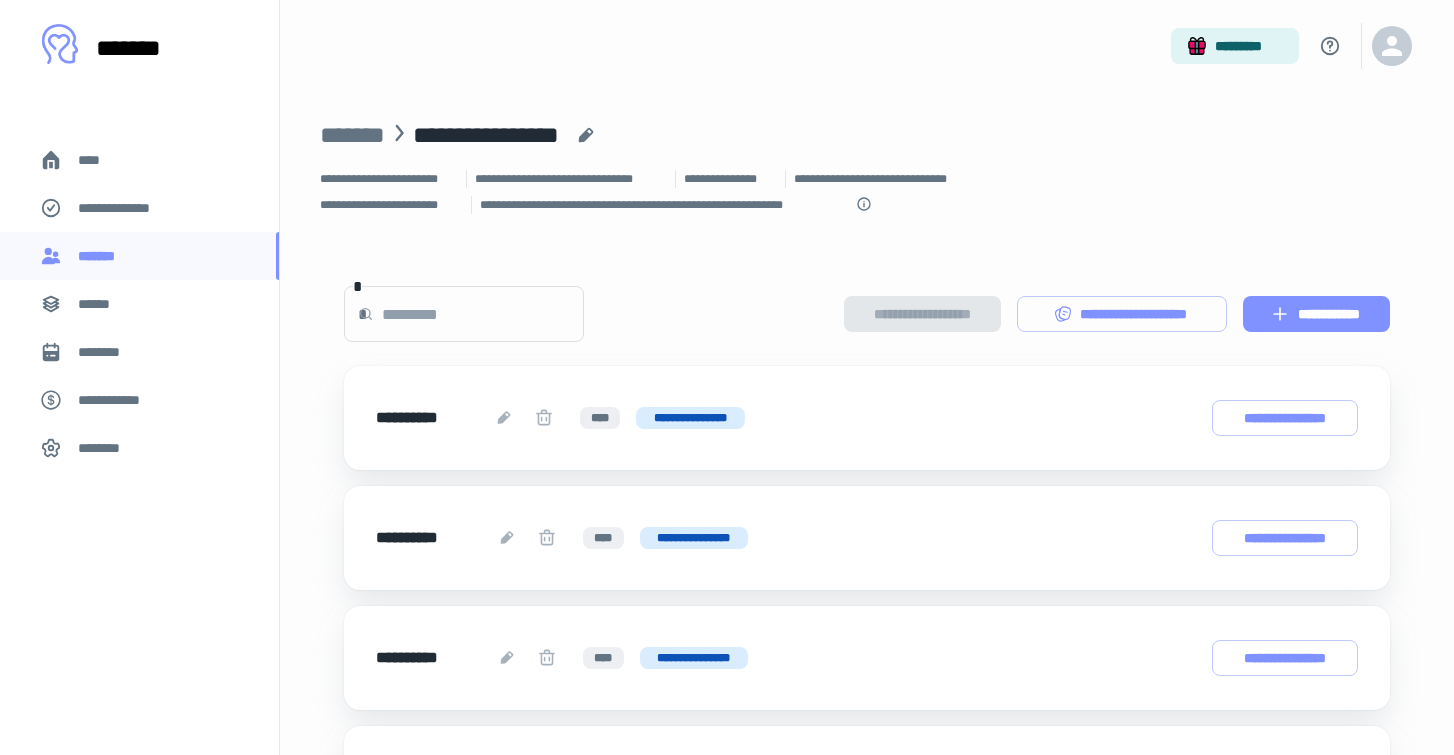 click on "**********" at bounding box center (1316, 314) 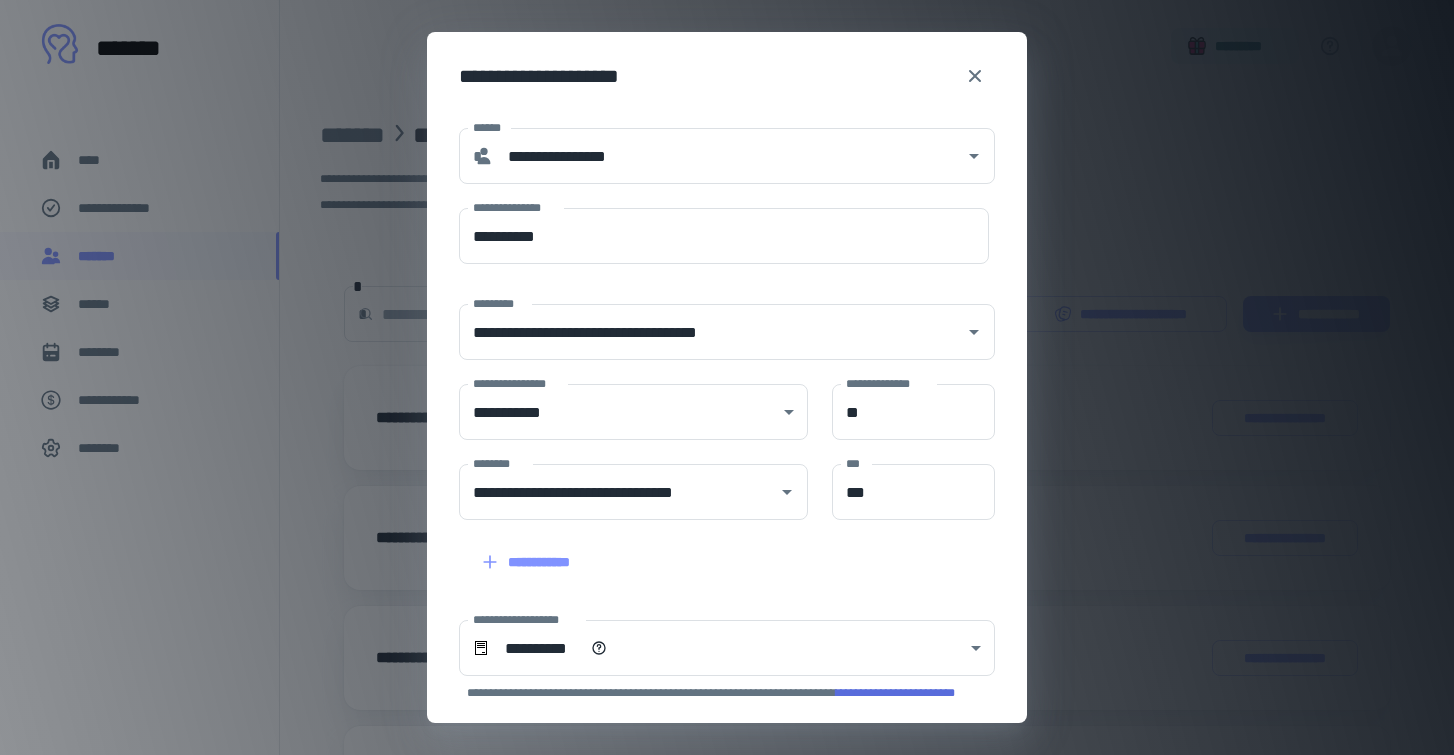 scroll, scrollTop: 213, scrollLeft: 0, axis: vertical 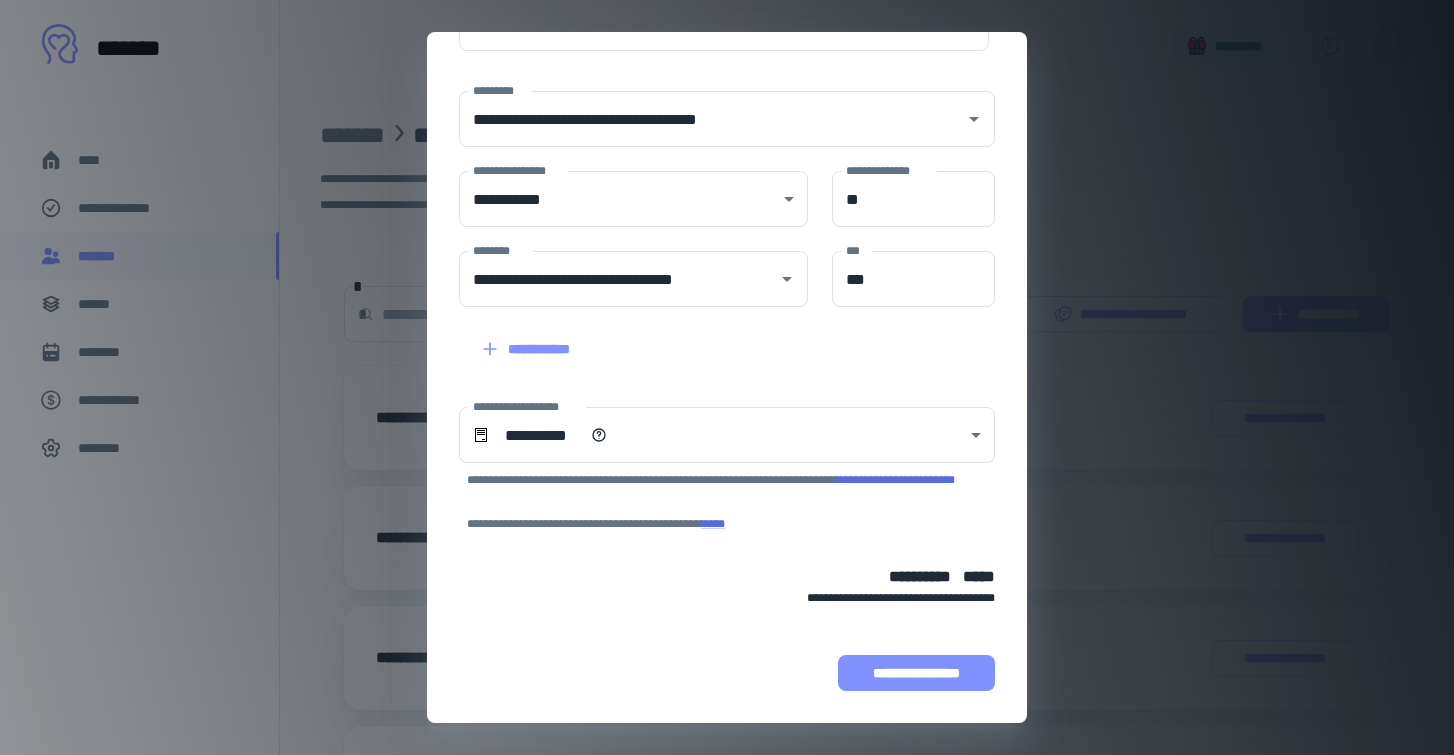 click on "**********" at bounding box center [916, 673] 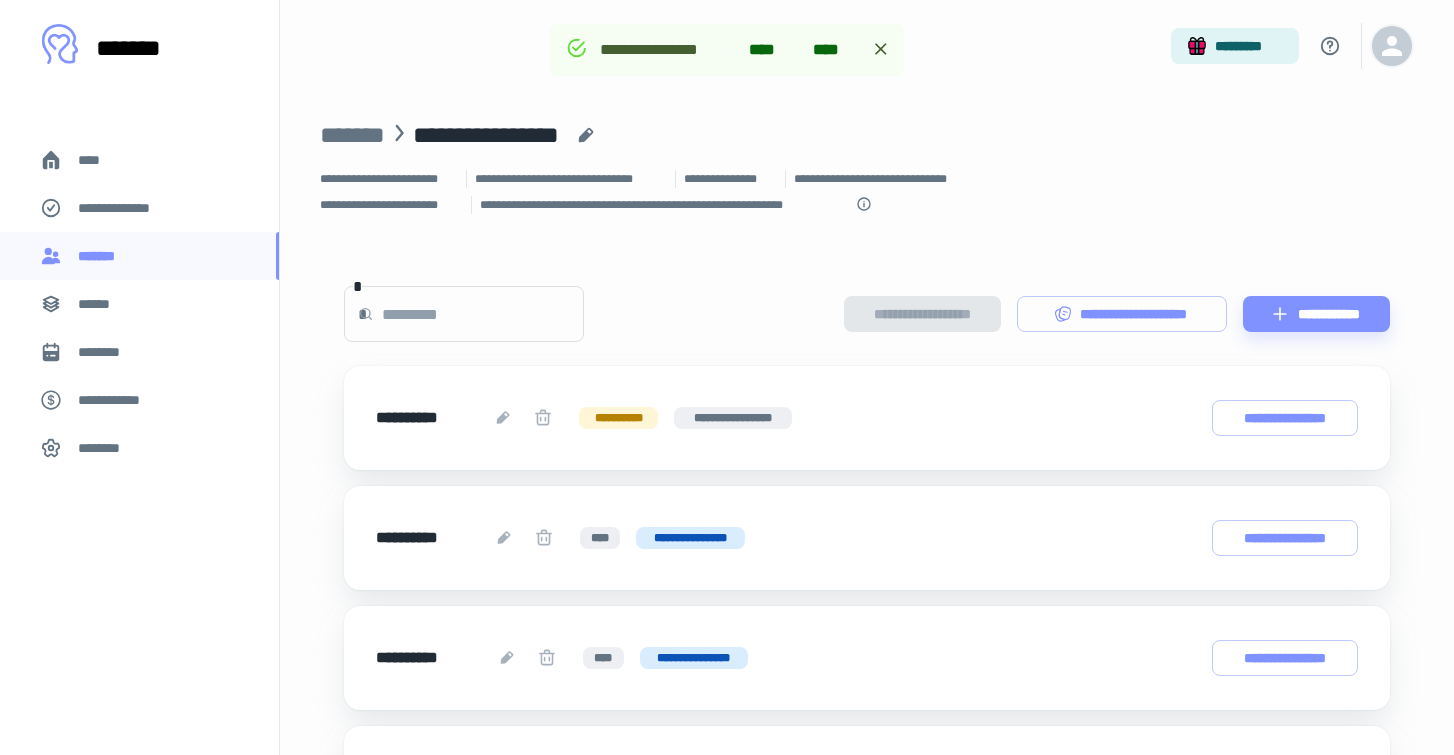 click 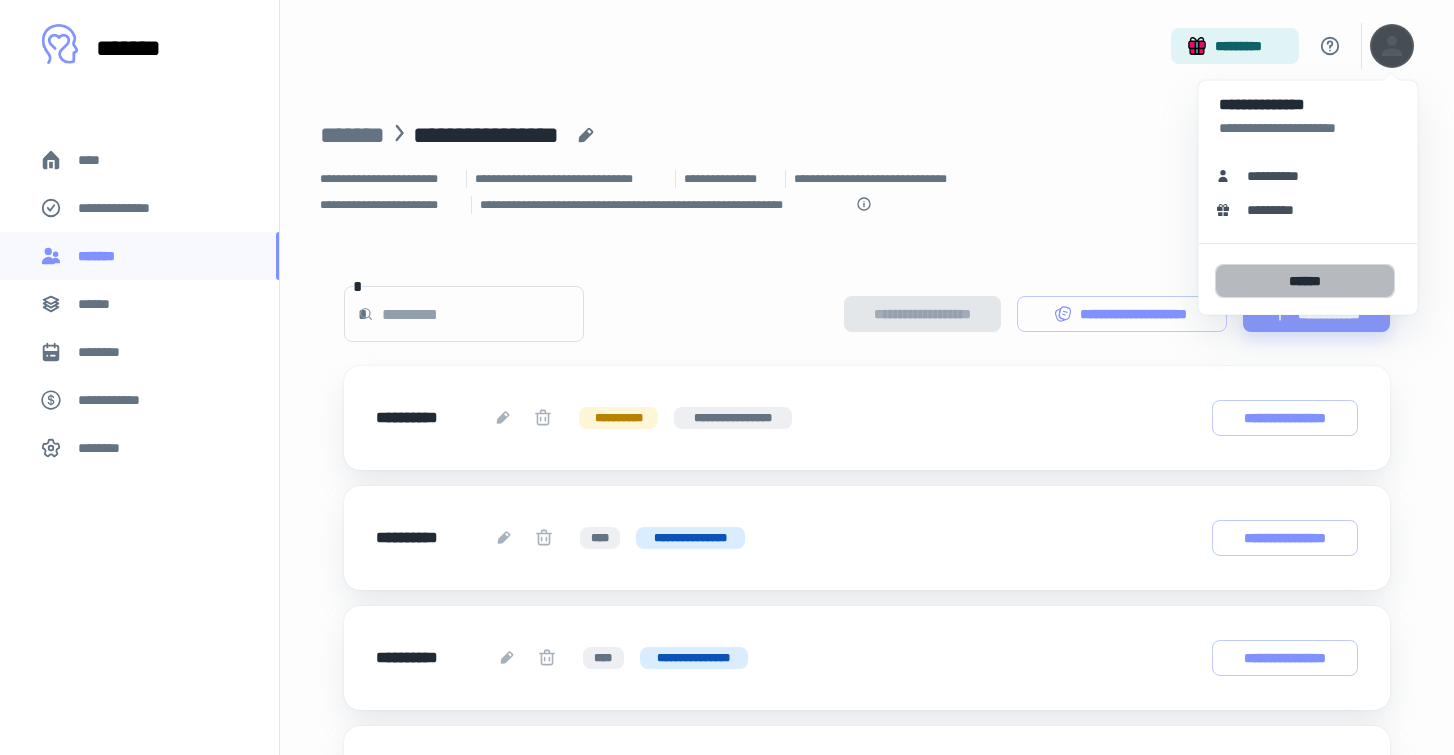 click on "******" at bounding box center [1305, 281] 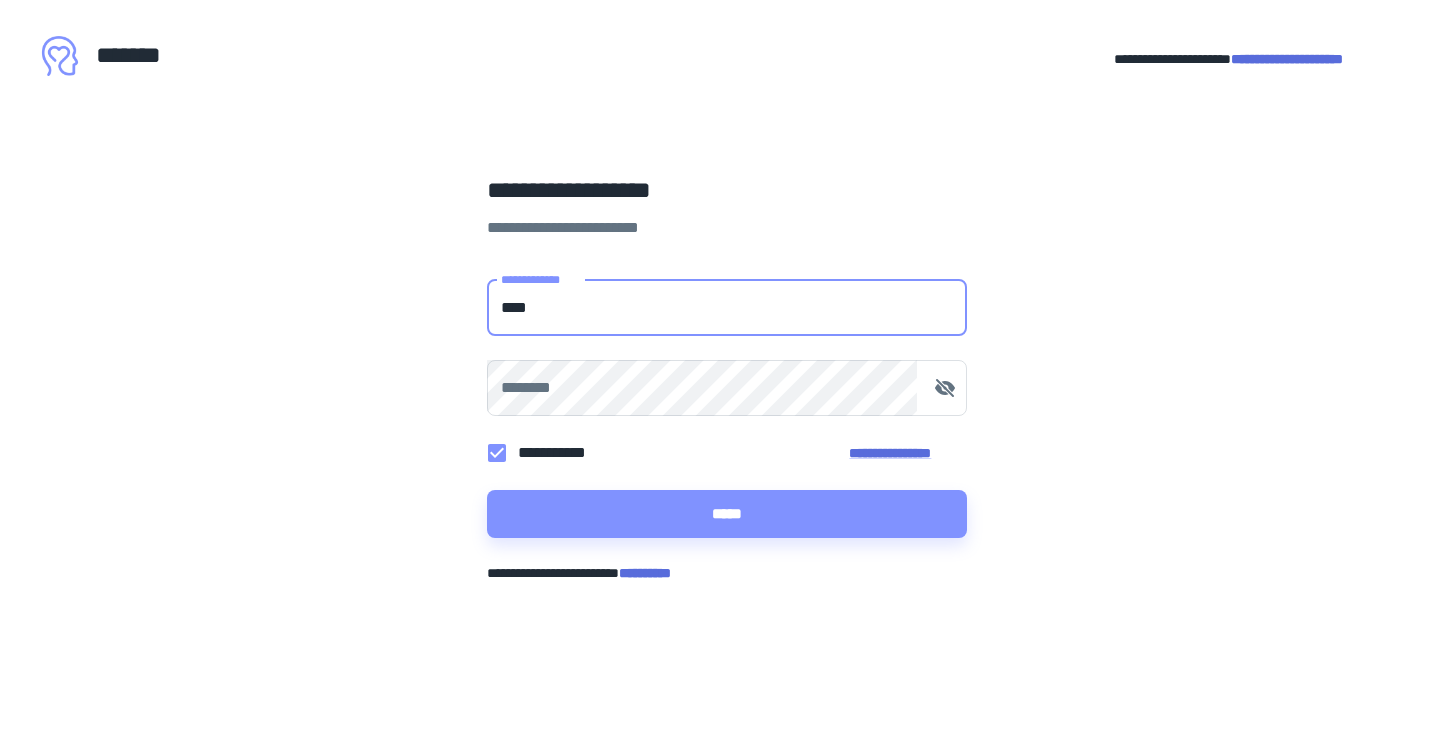 click on "****" at bounding box center [727, 308] 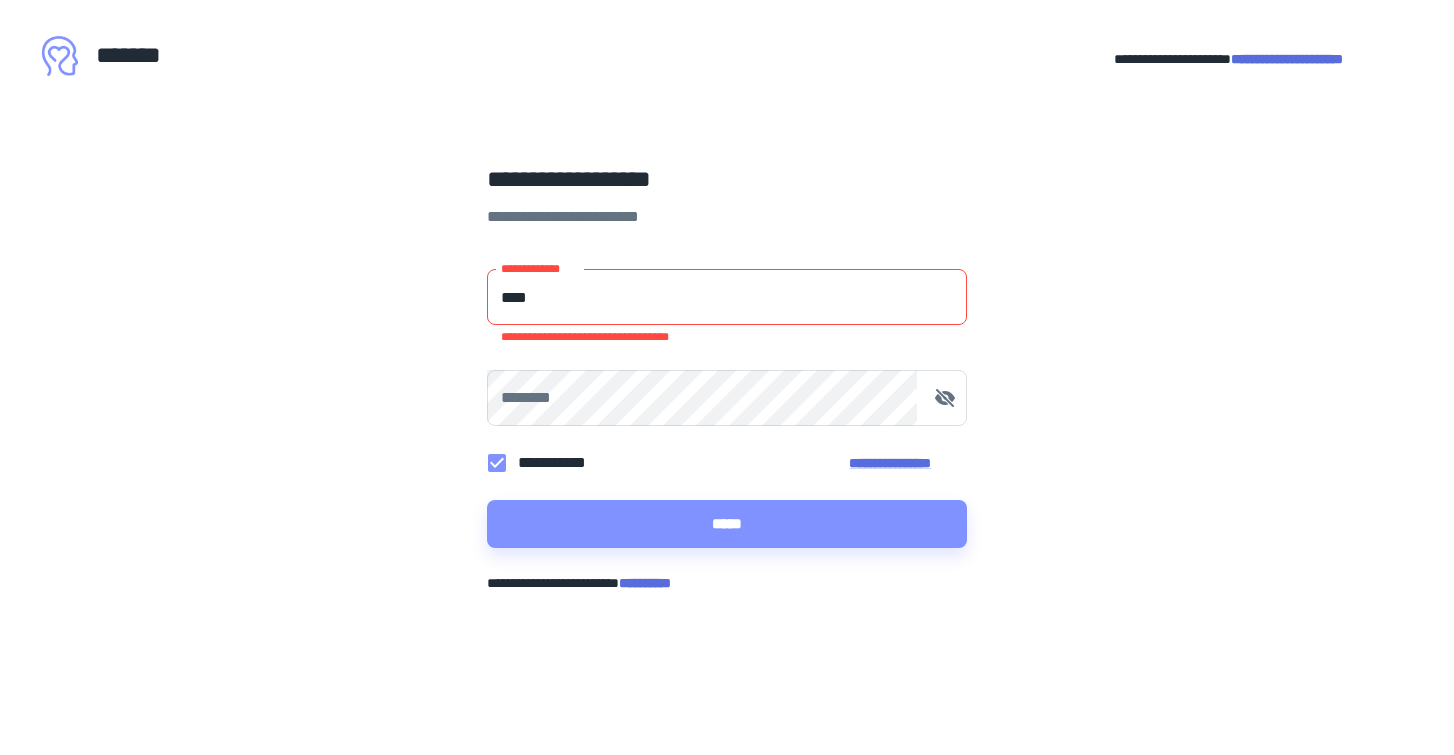 type on "**********" 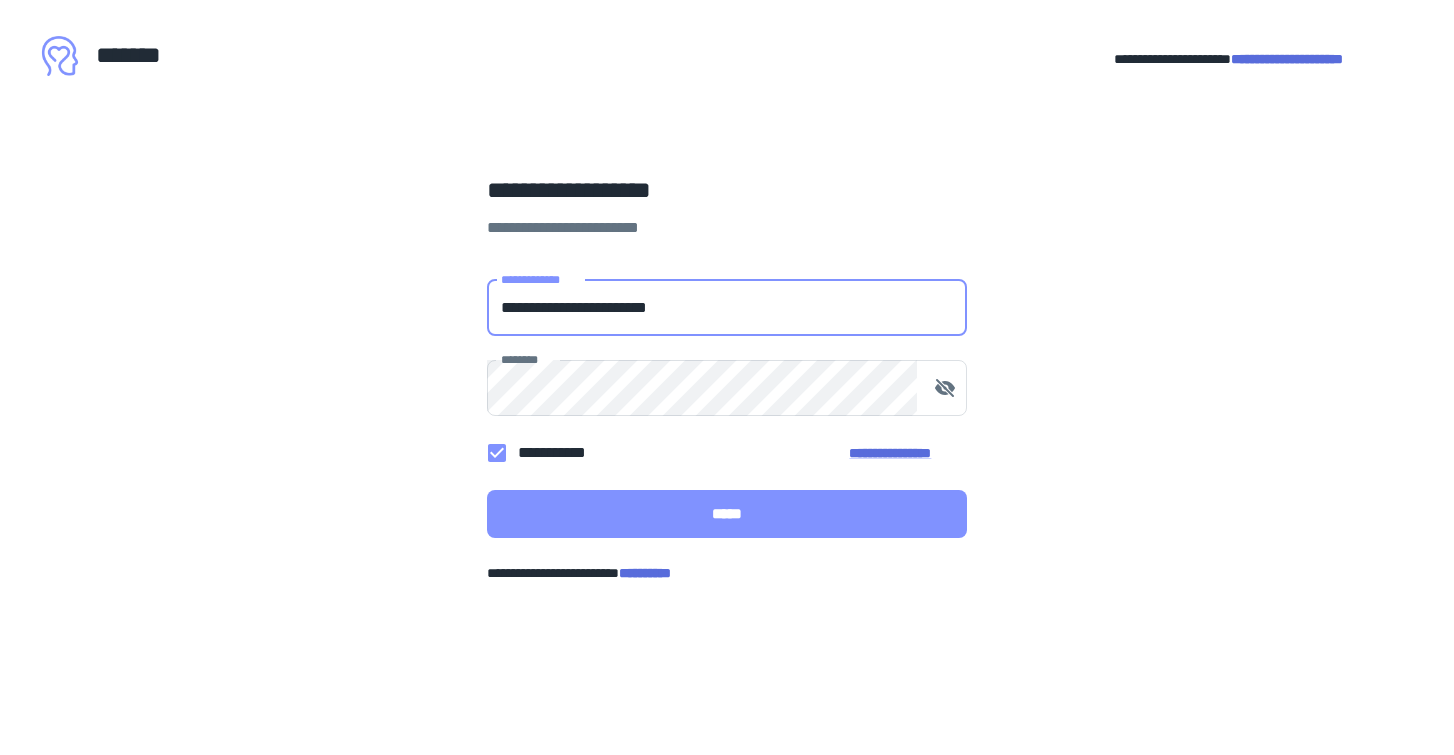 click on "*****" at bounding box center [727, 514] 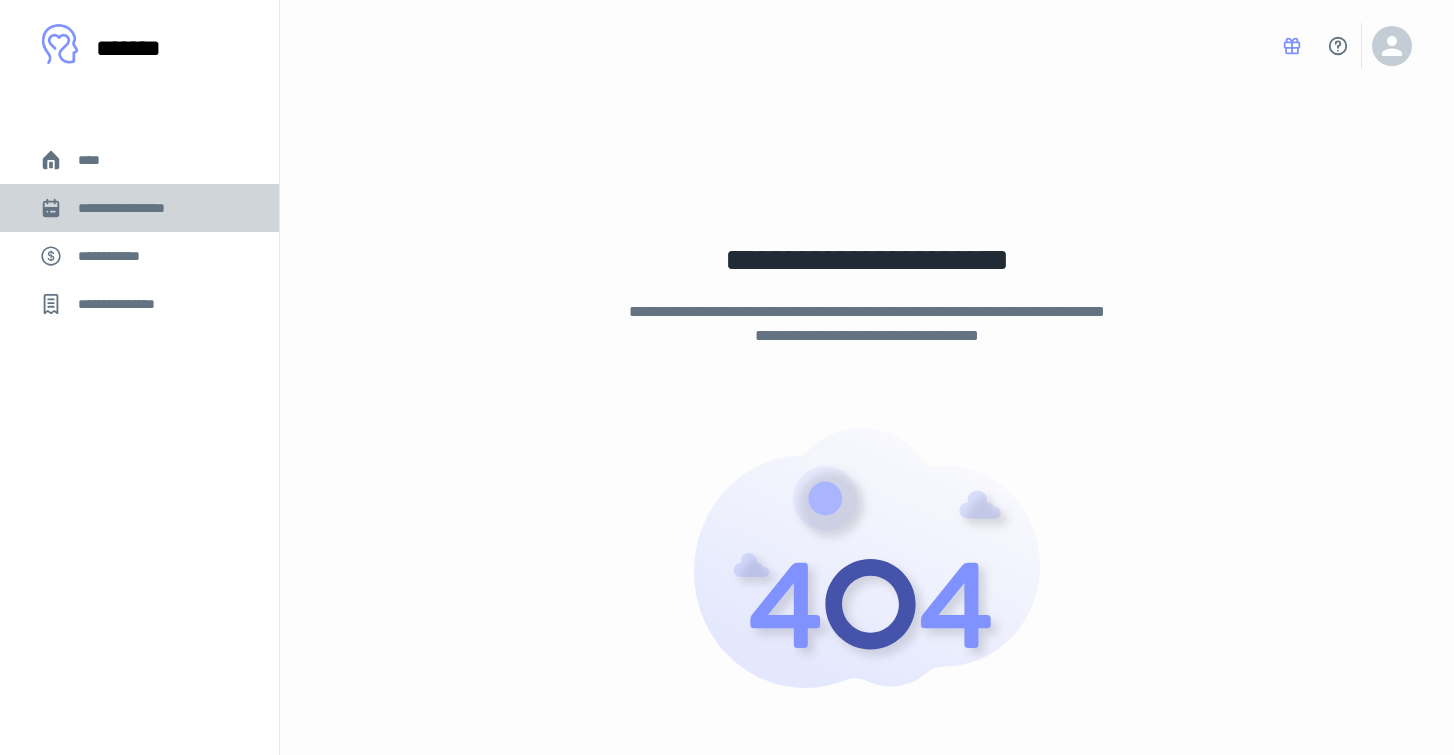 click on "**********" at bounding box center (139, 208) 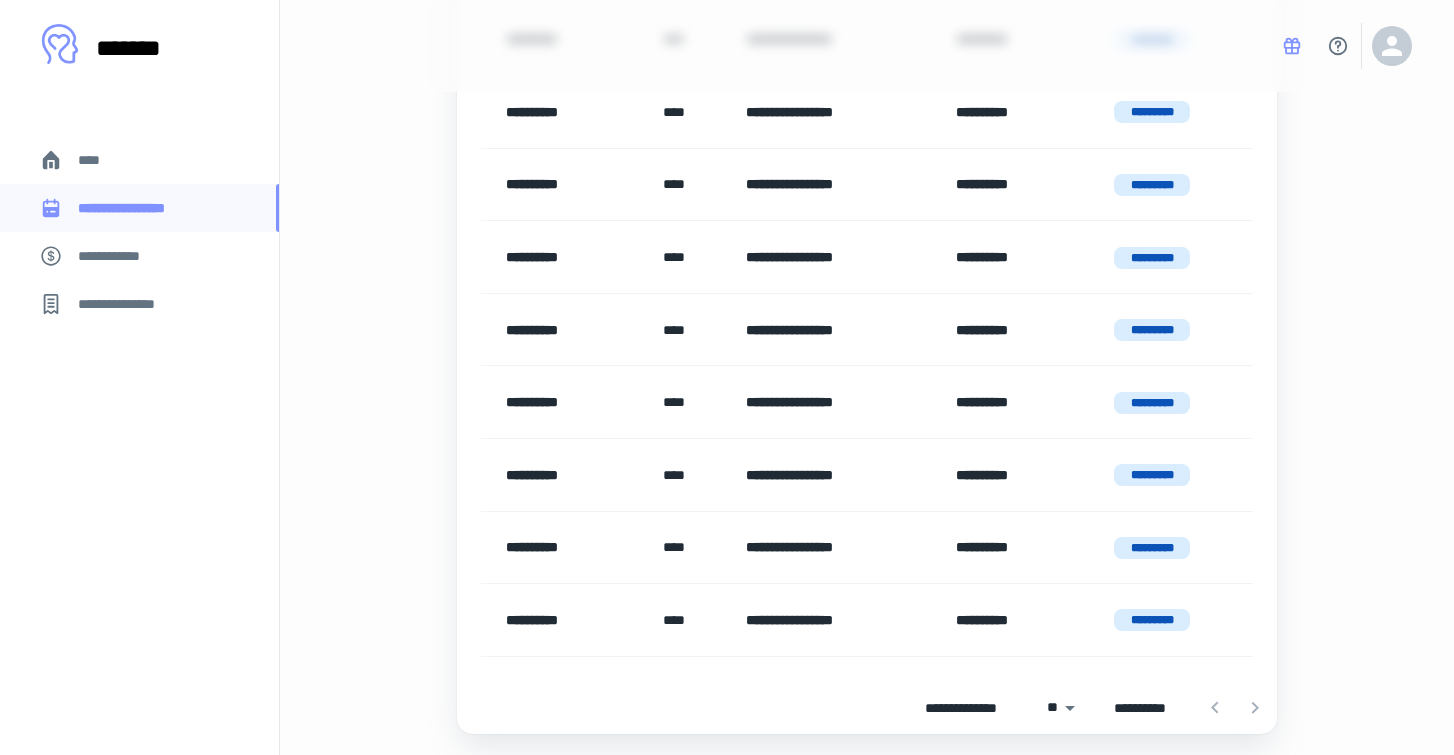 scroll, scrollTop: 1086, scrollLeft: 0, axis: vertical 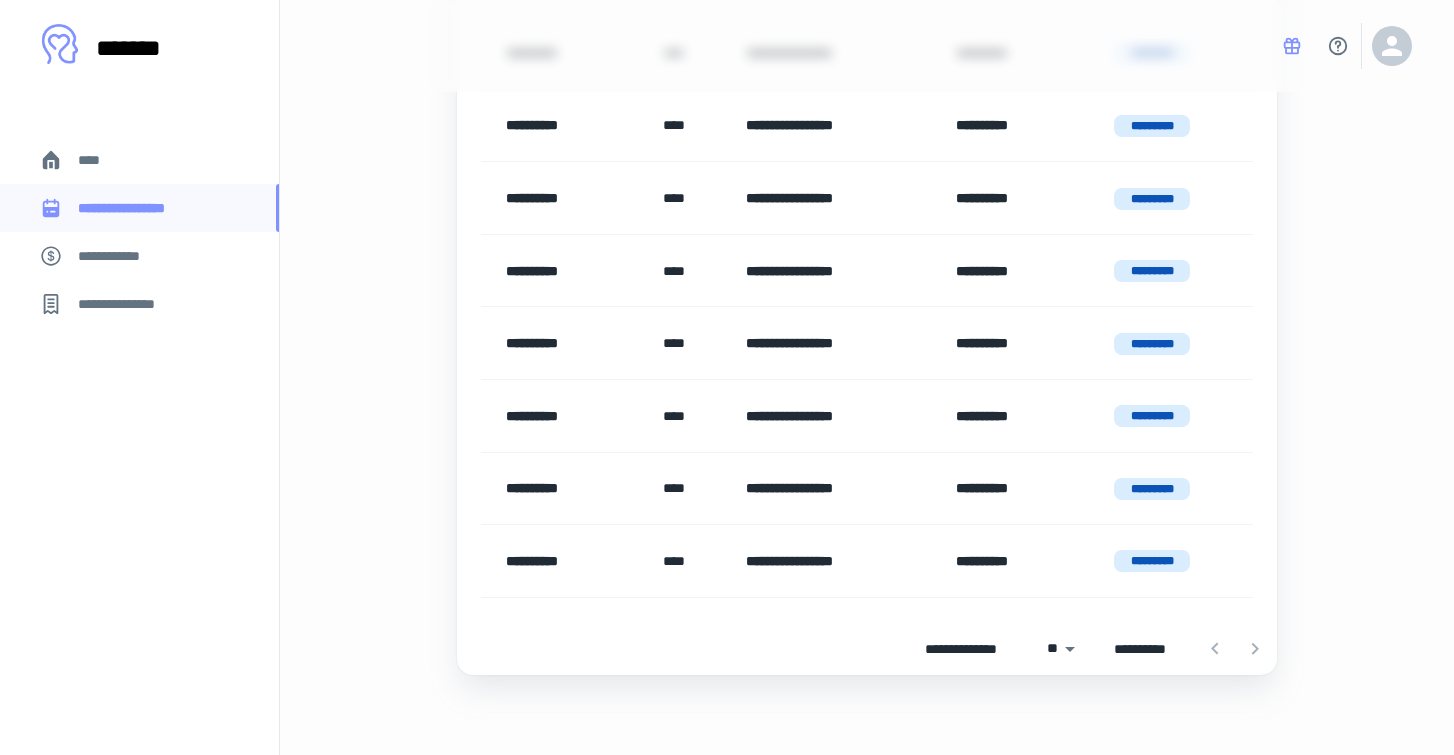 click at bounding box center [1235, 649] 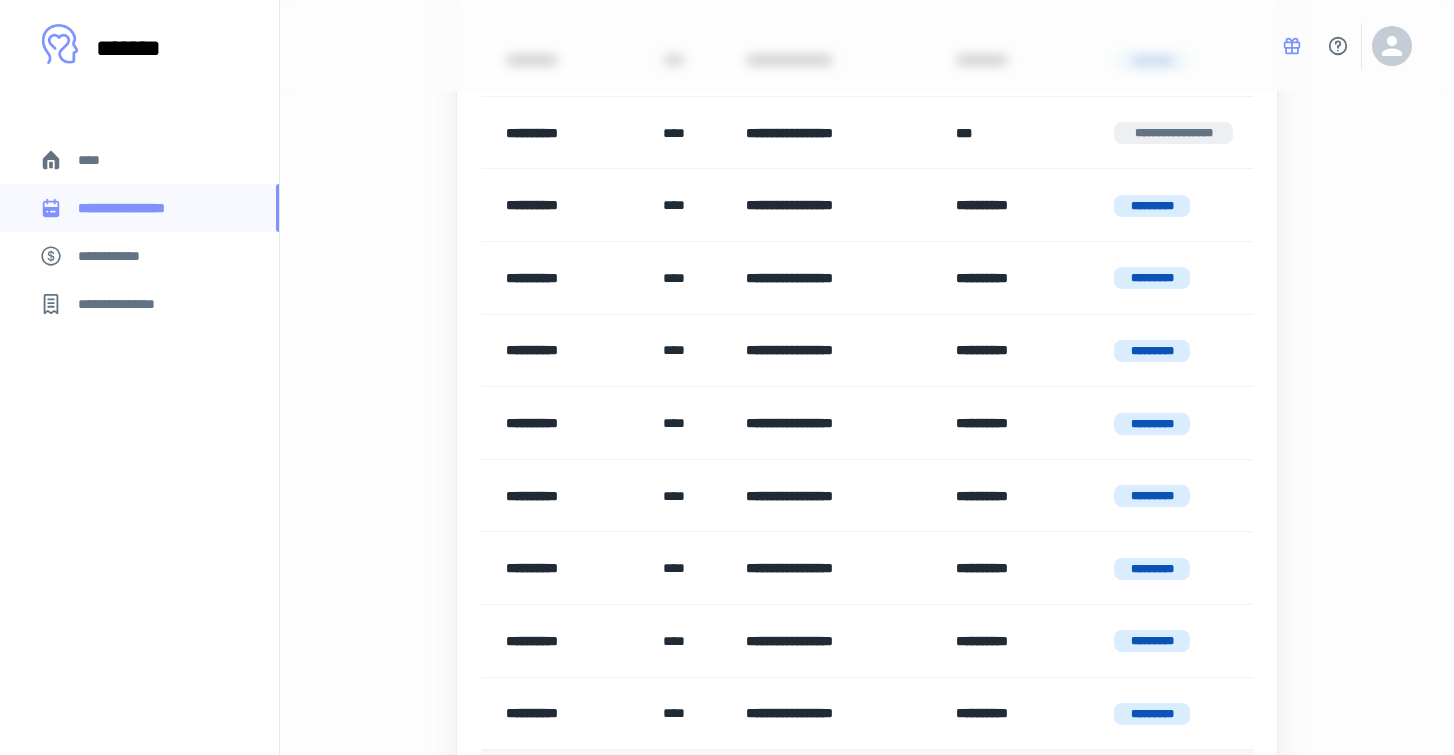 scroll, scrollTop: 677, scrollLeft: 0, axis: vertical 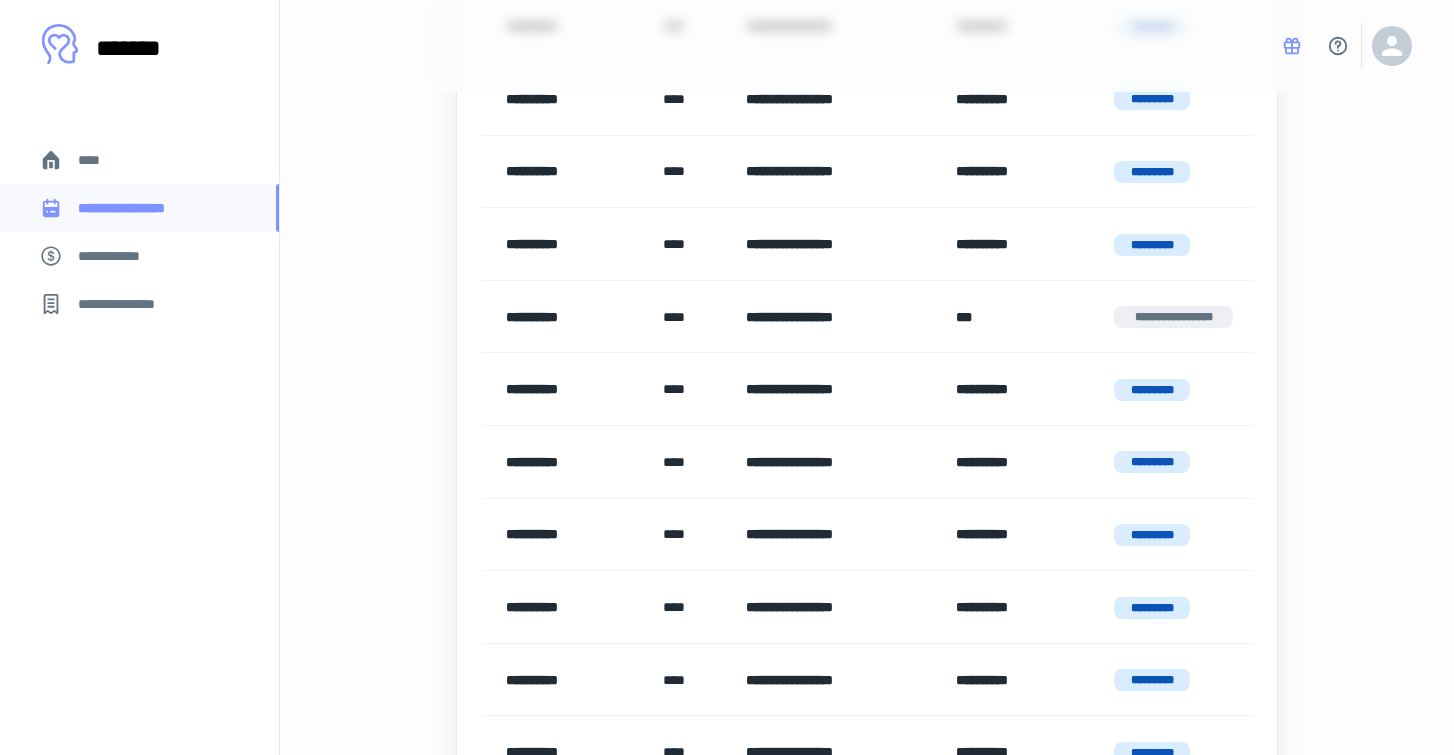 click on "**********" at bounding box center (1173, 317) 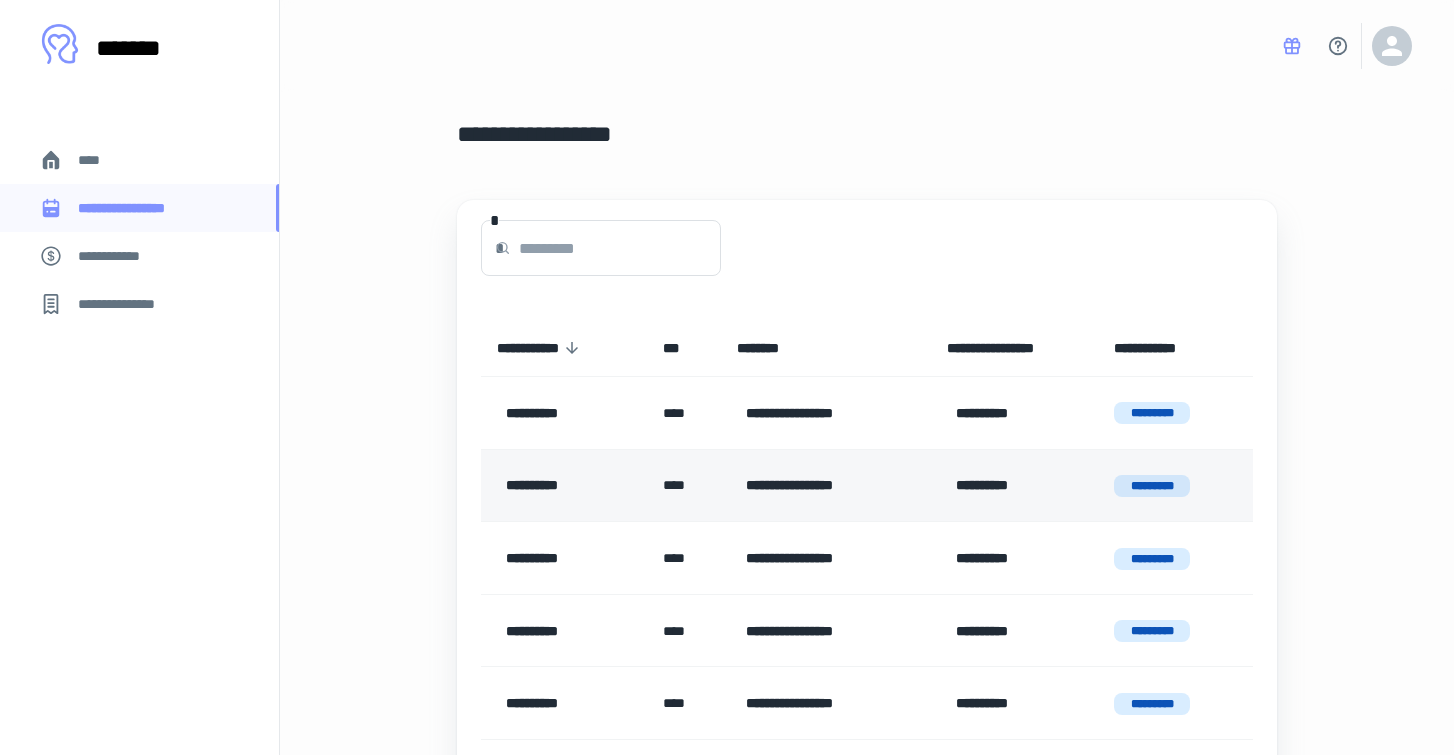 scroll, scrollTop: 32, scrollLeft: 0, axis: vertical 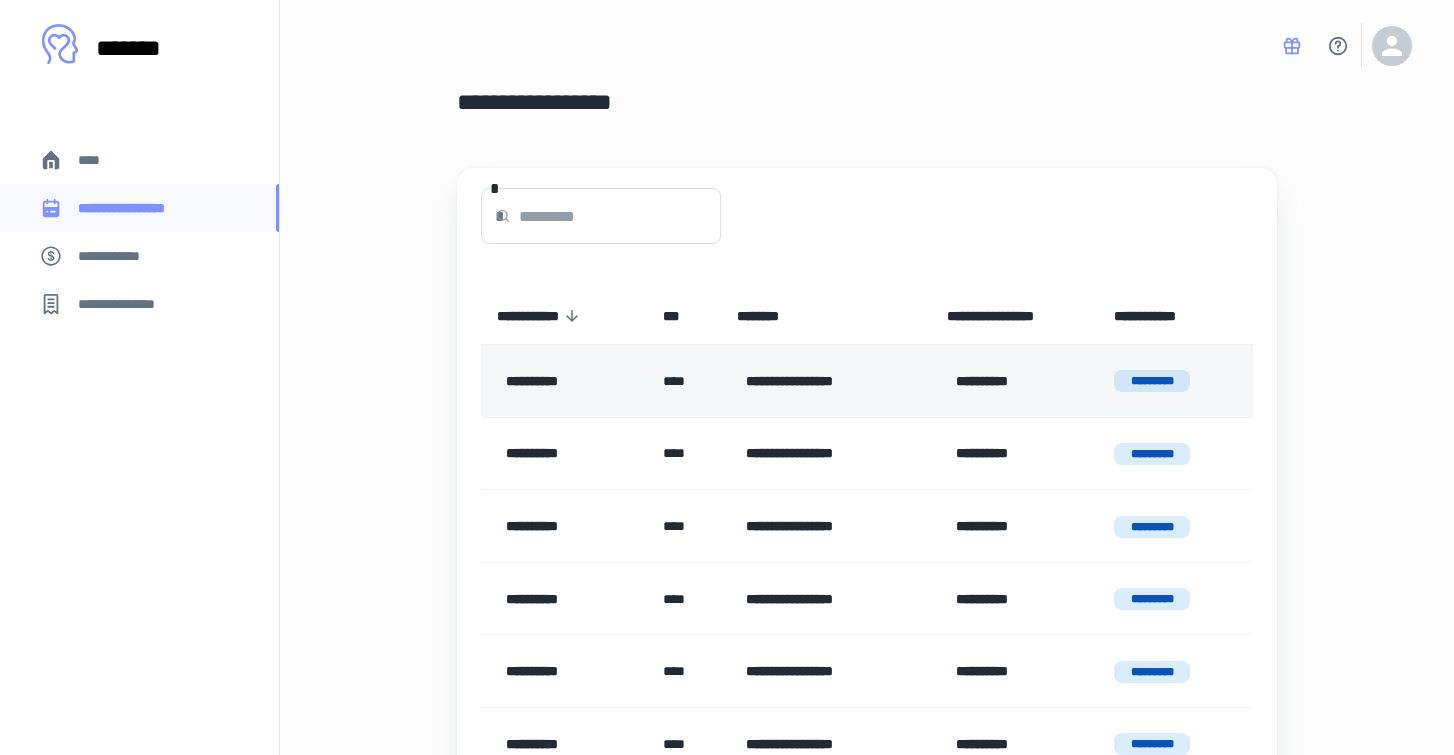 click on "**********" at bounding box center (1012, 381) 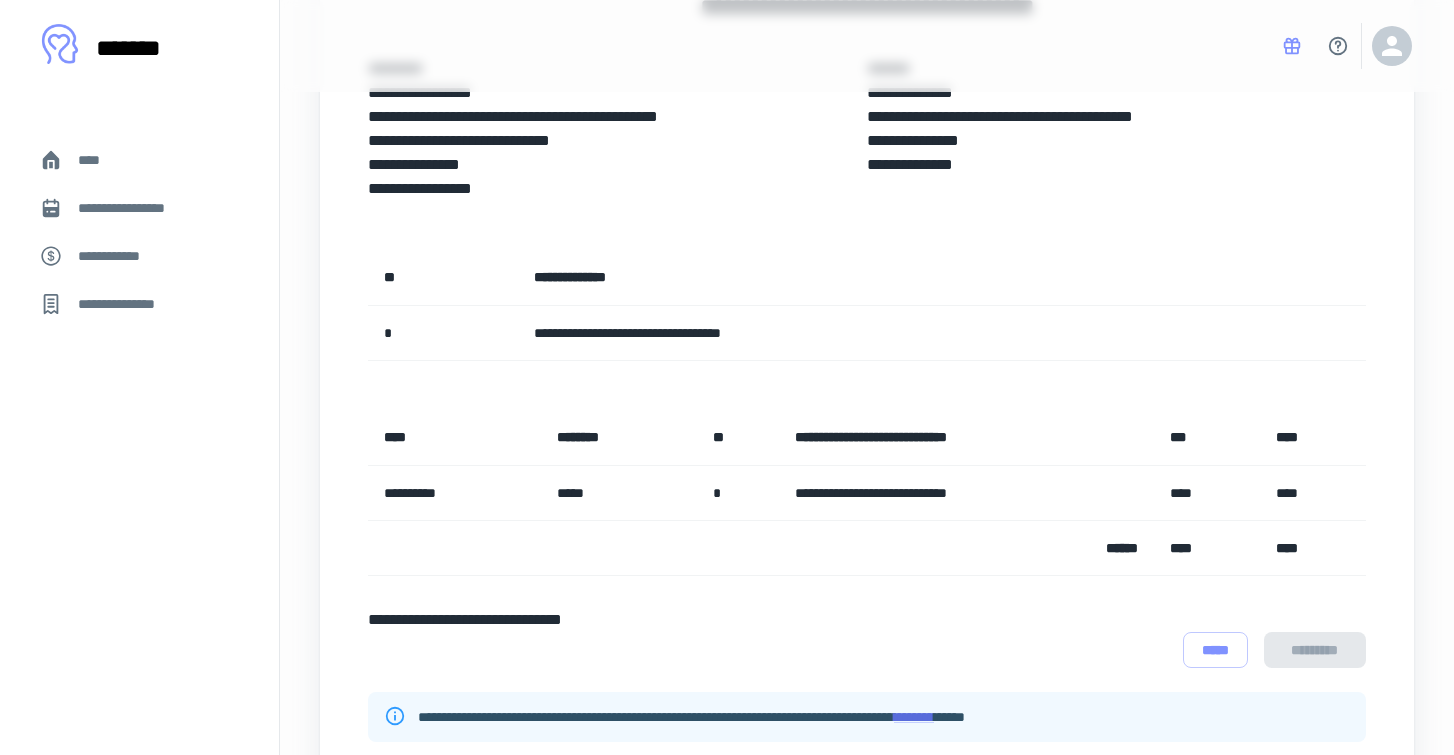 scroll, scrollTop: 144, scrollLeft: 0, axis: vertical 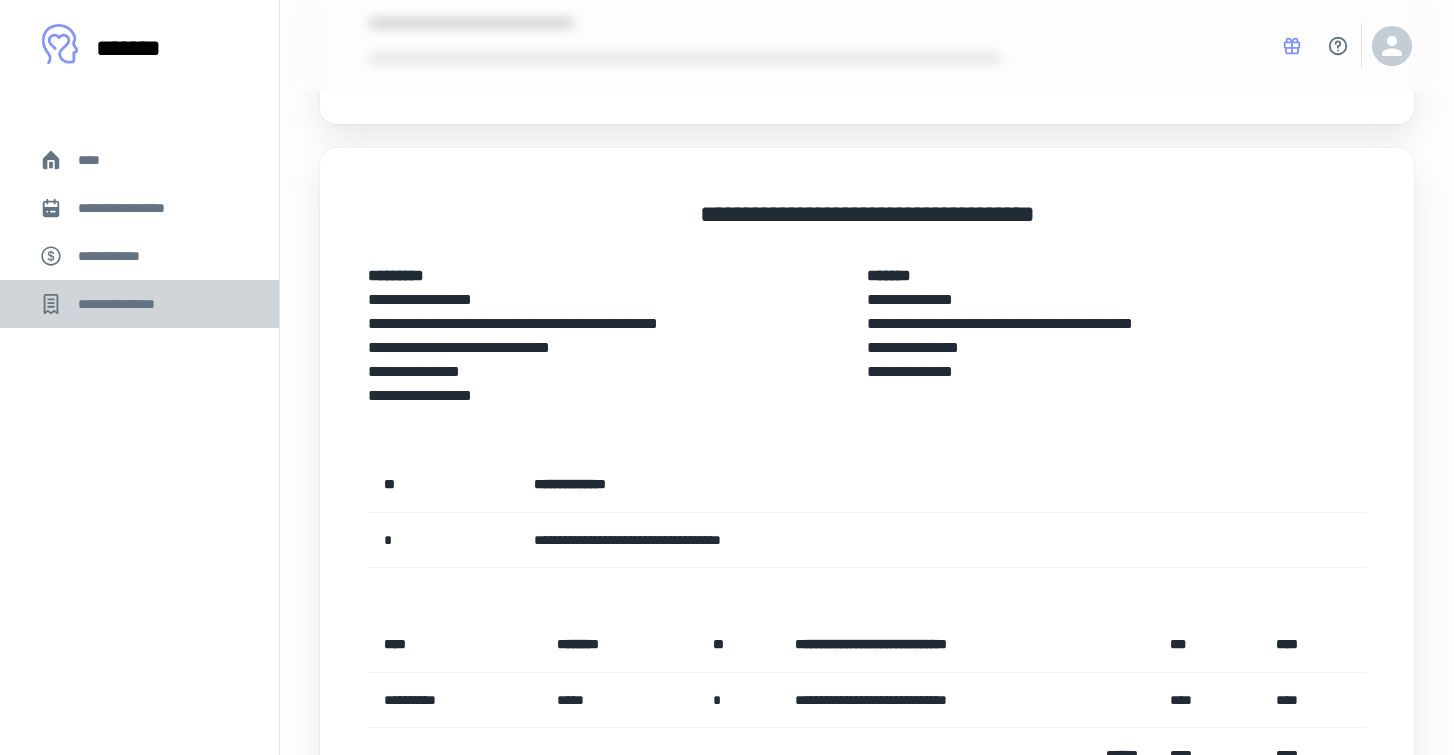 click on "**********" at bounding box center (139, 304) 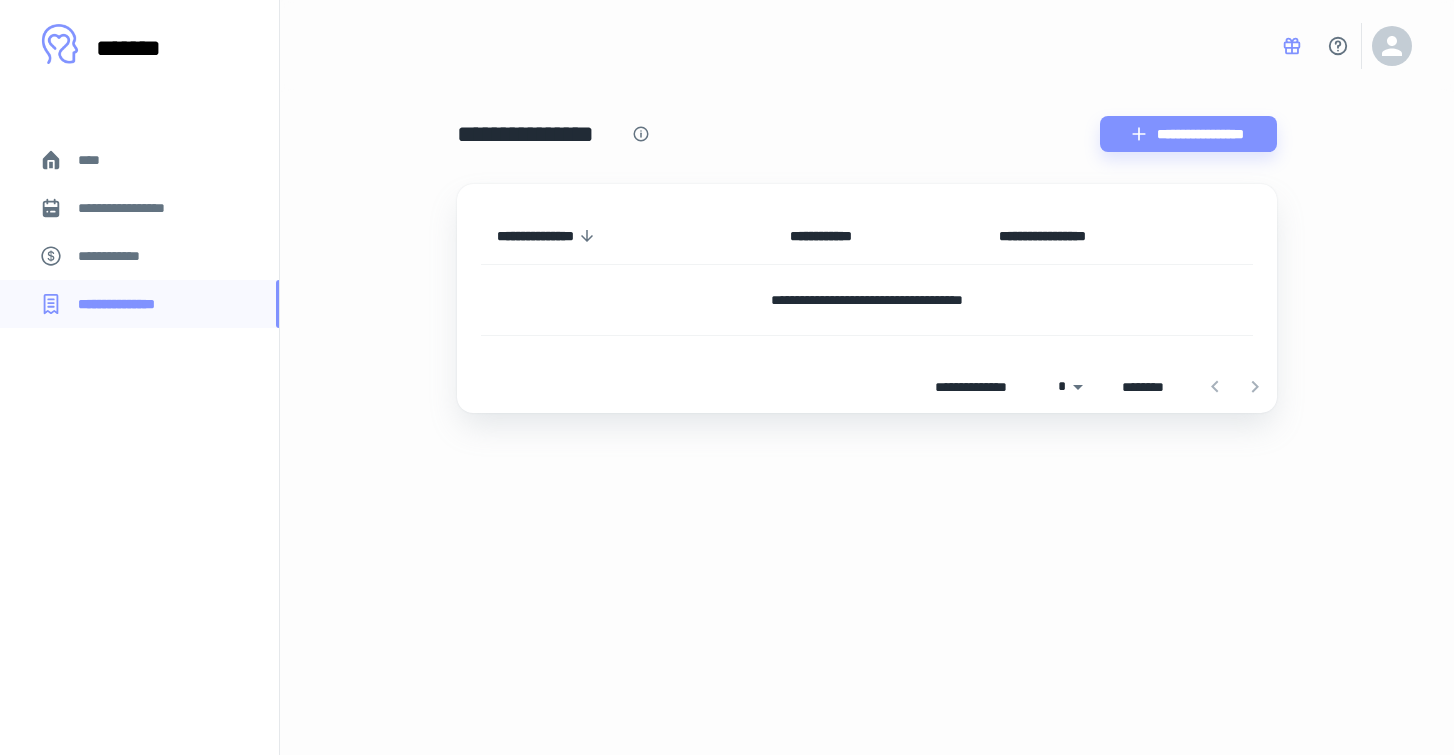 click on "**********" at bounding box center [139, 256] 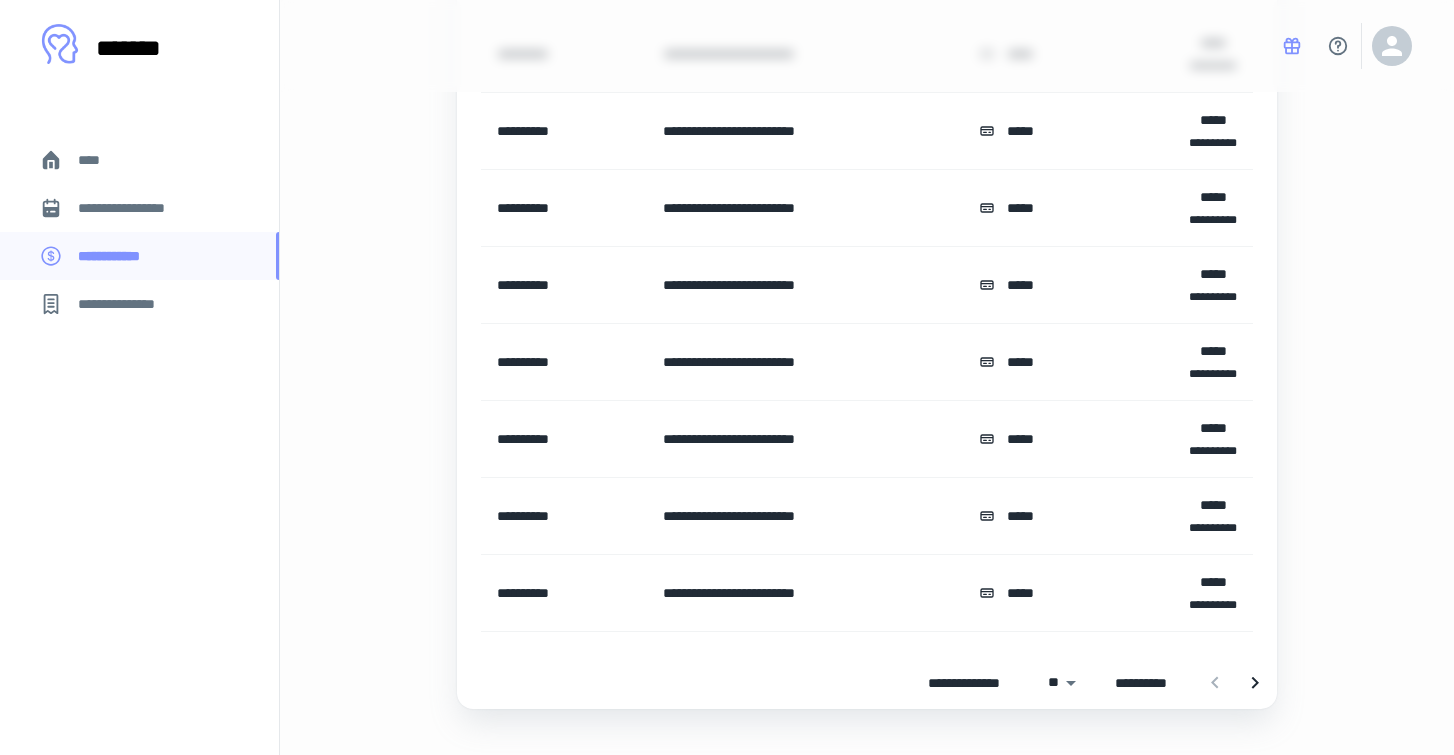scroll, scrollTop: 445, scrollLeft: 0, axis: vertical 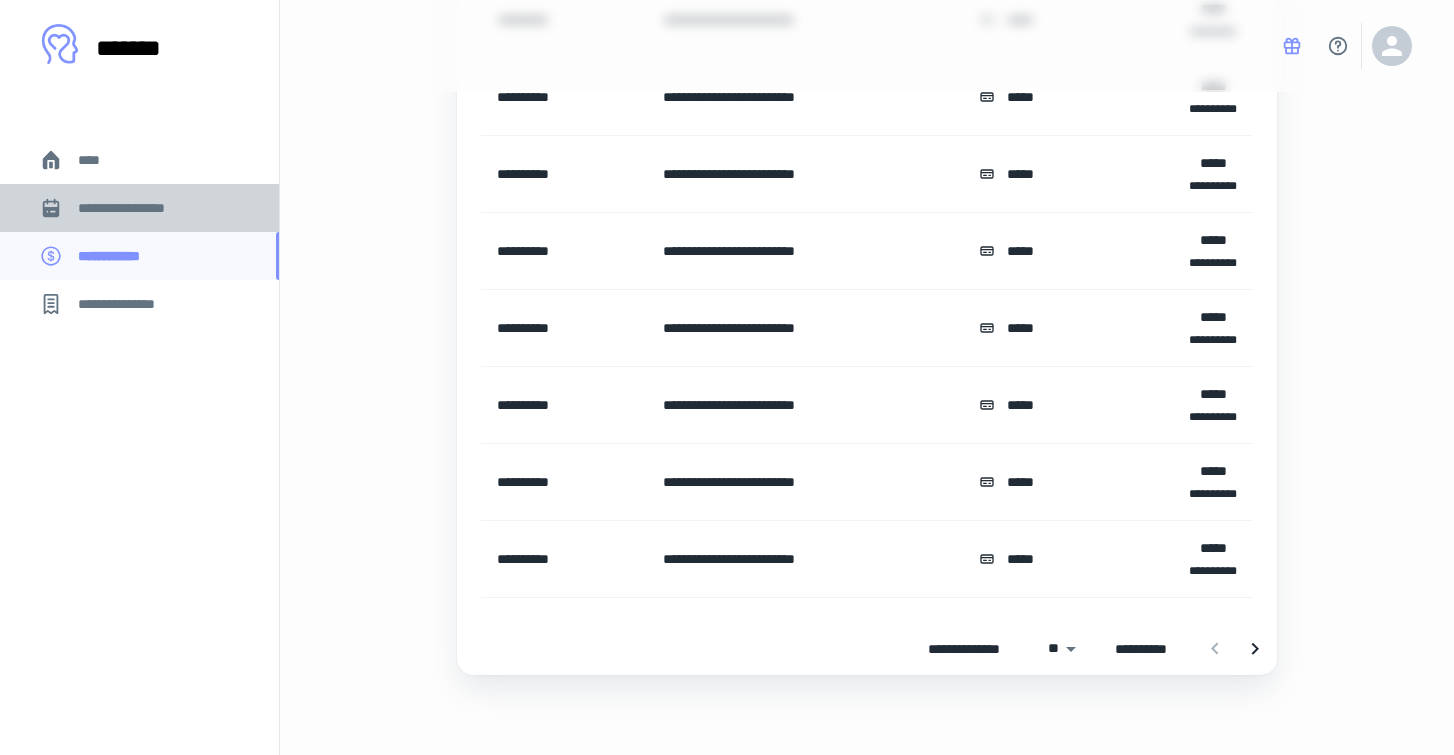 click on "**********" at bounding box center [136, 208] 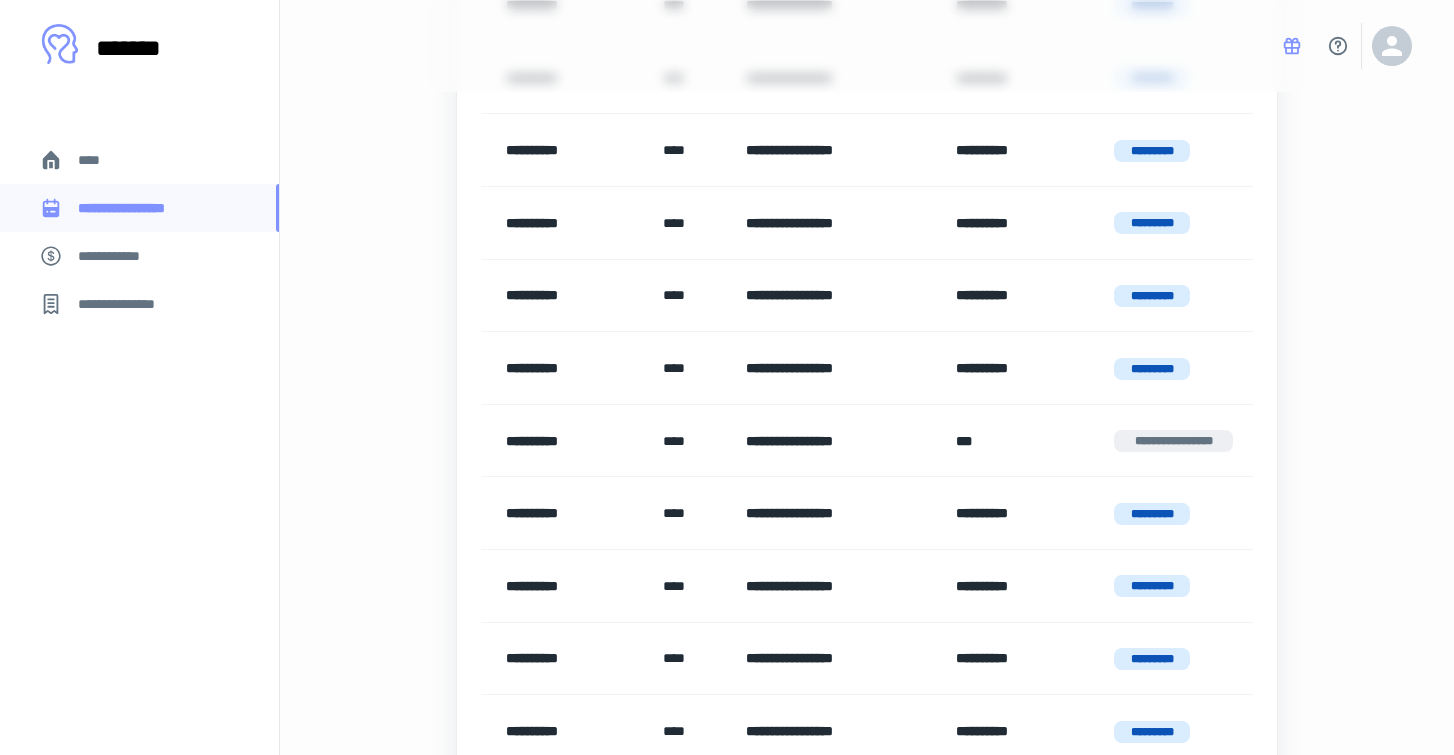 scroll, scrollTop: 675, scrollLeft: 0, axis: vertical 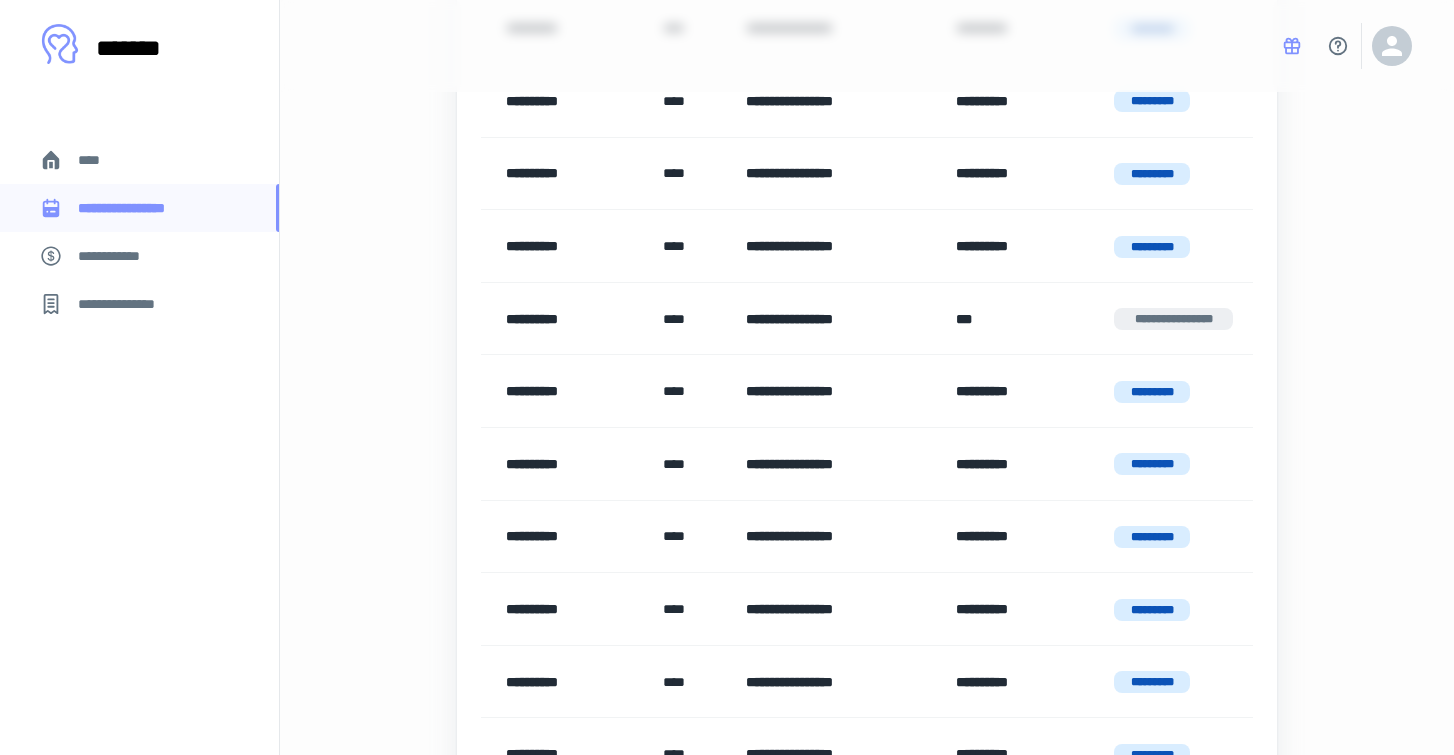 click on "**********" at bounding box center [1173, 319] 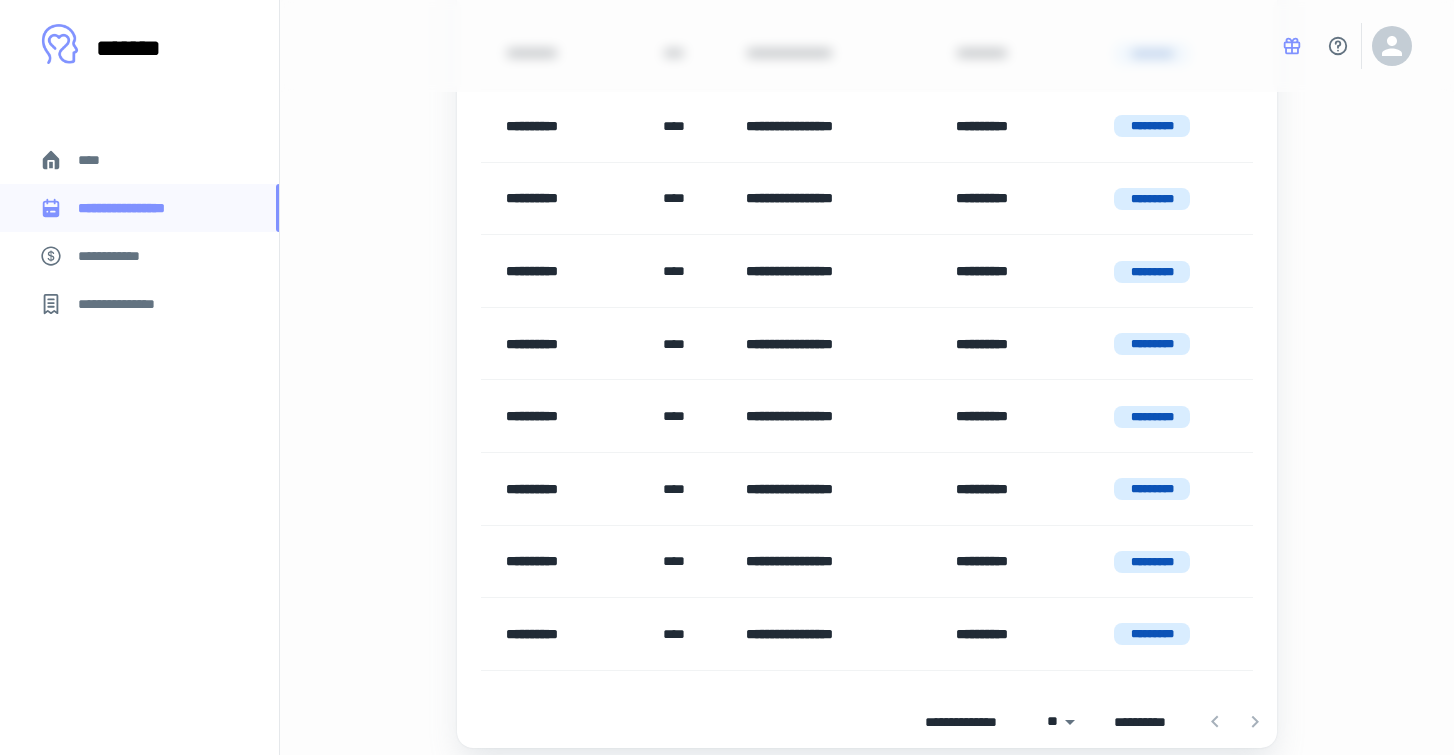 scroll, scrollTop: 1086, scrollLeft: 0, axis: vertical 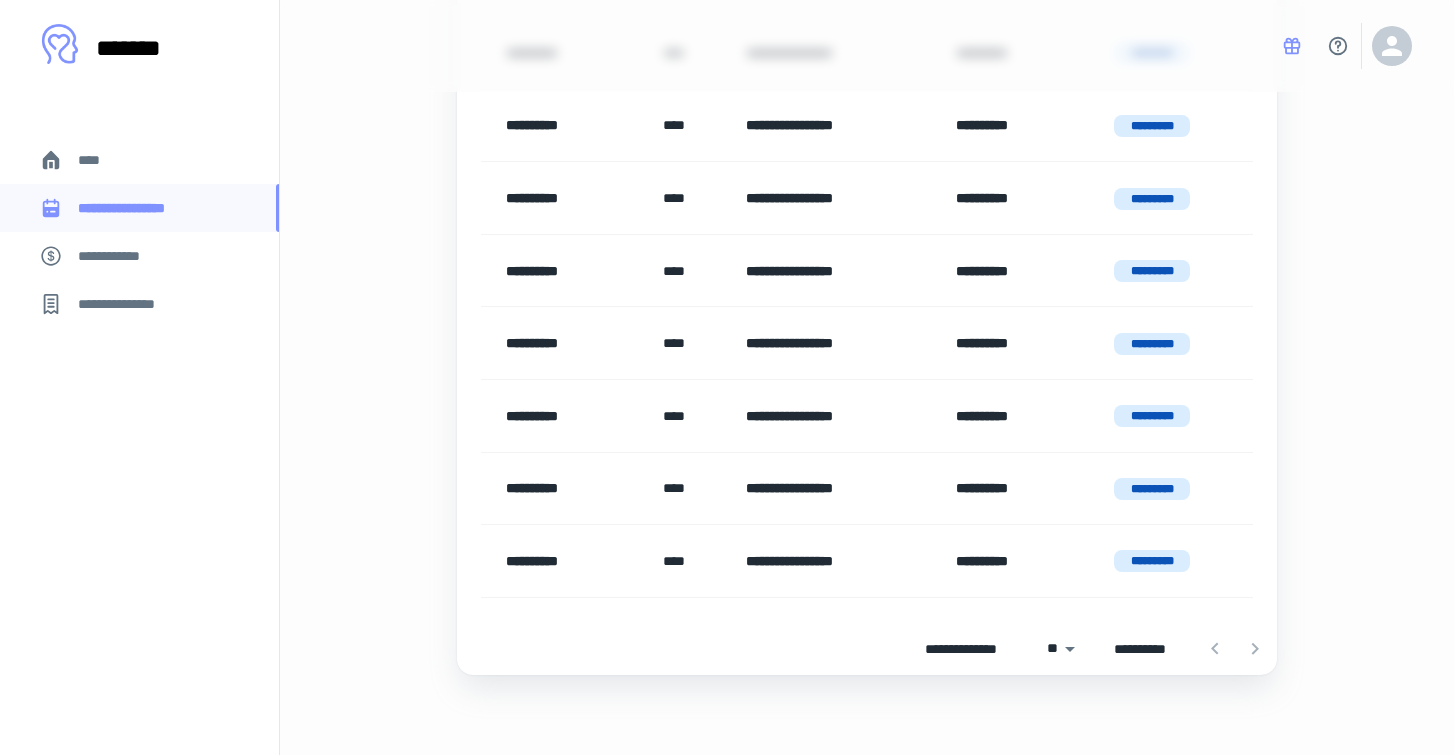 click on "****" at bounding box center (139, 160) 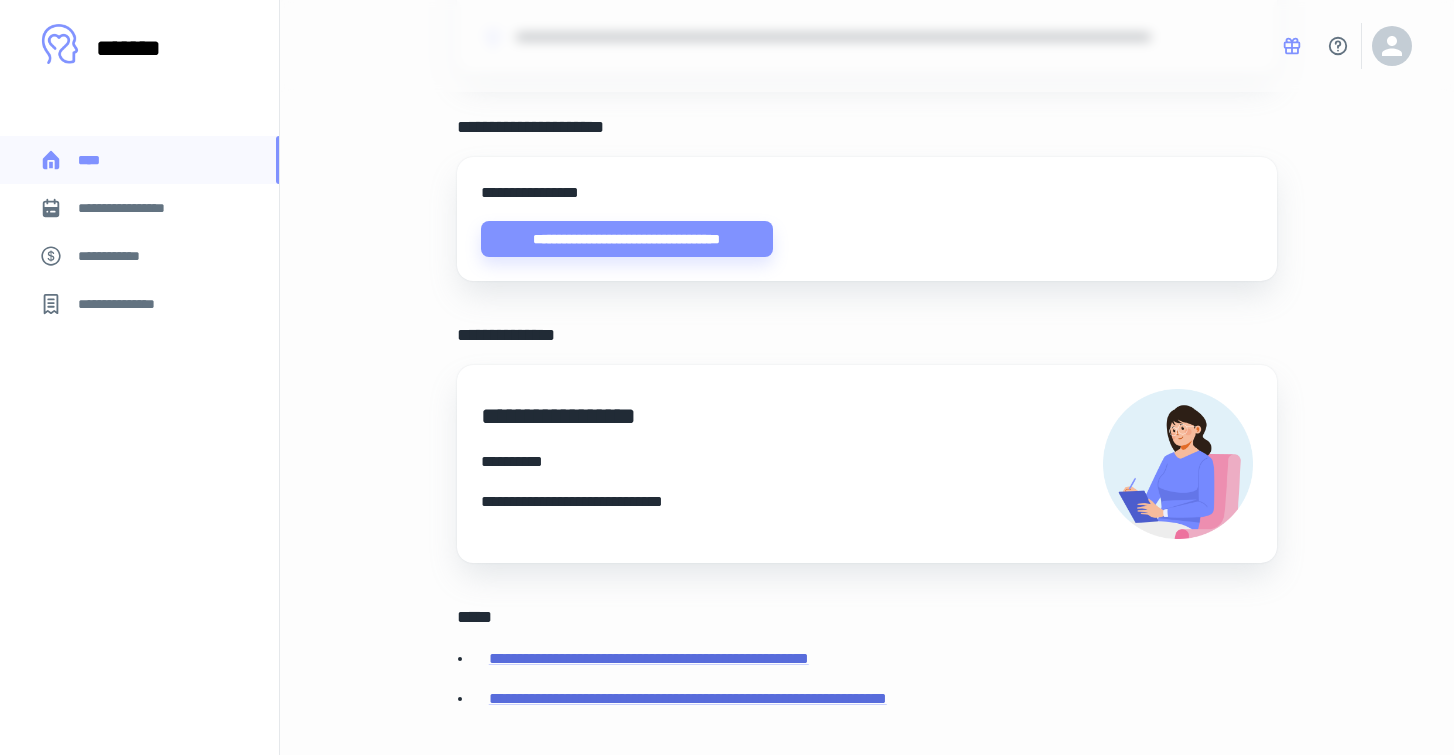 scroll, scrollTop: 633, scrollLeft: 0, axis: vertical 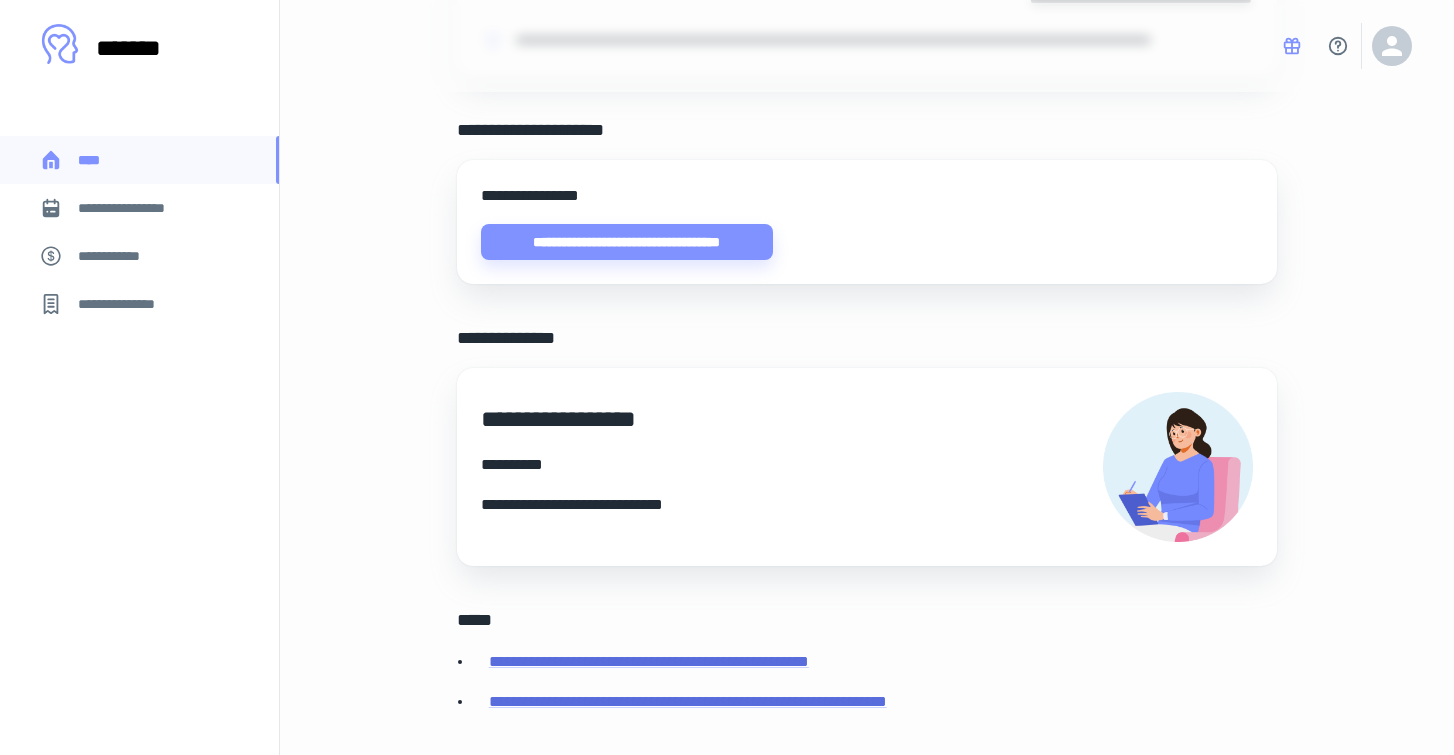 click on "**********" at bounding box center (139, 208) 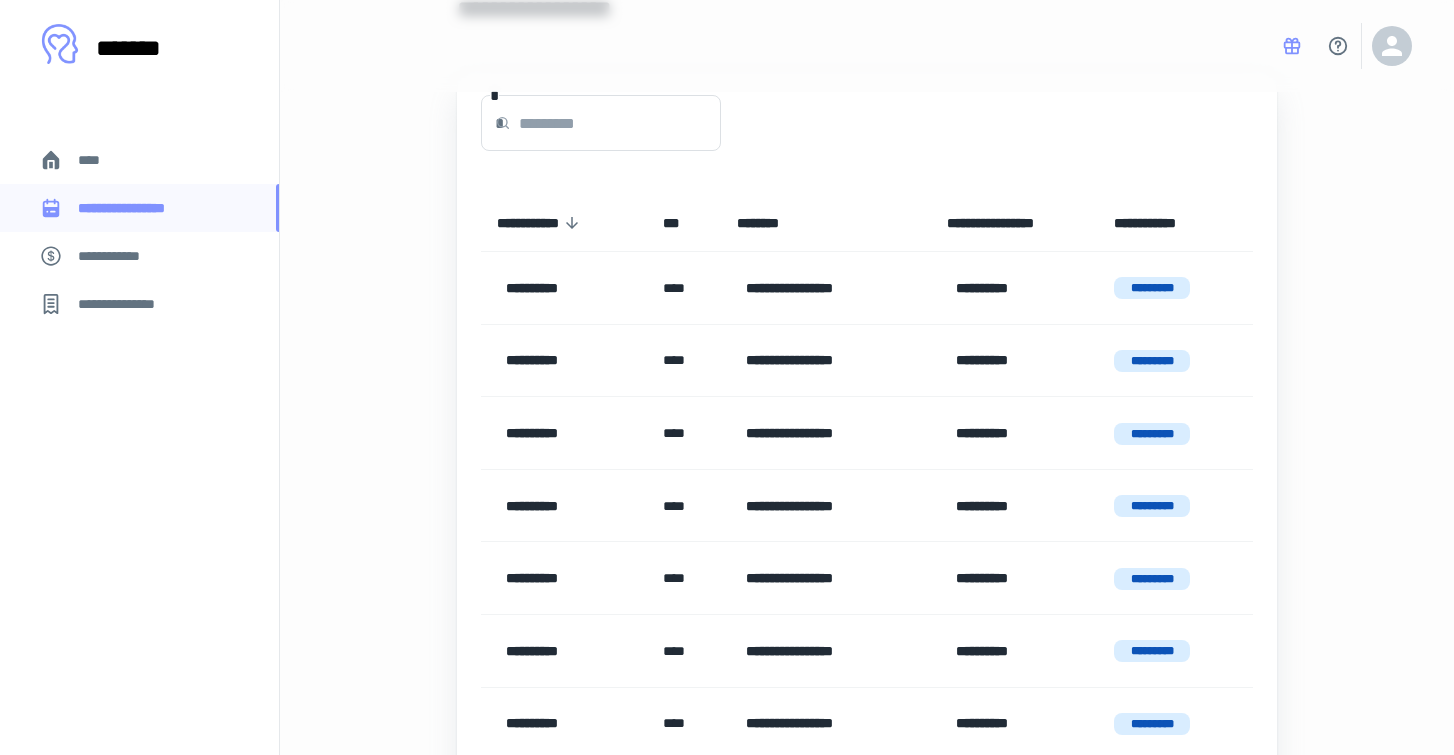 scroll, scrollTop: 0, scrollLeft: 0, axis: both 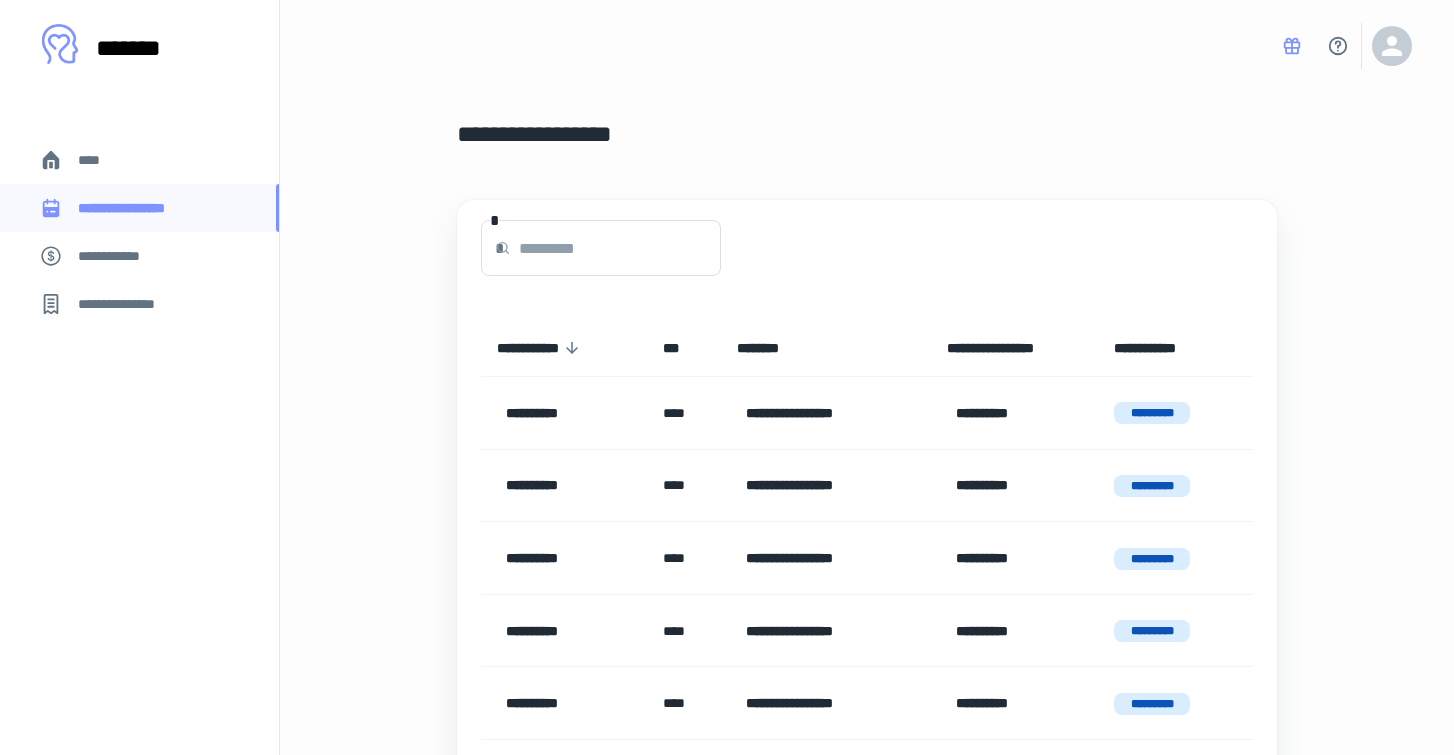 click on "[FIRST] [LAST]" at bounding box center (553, 348) 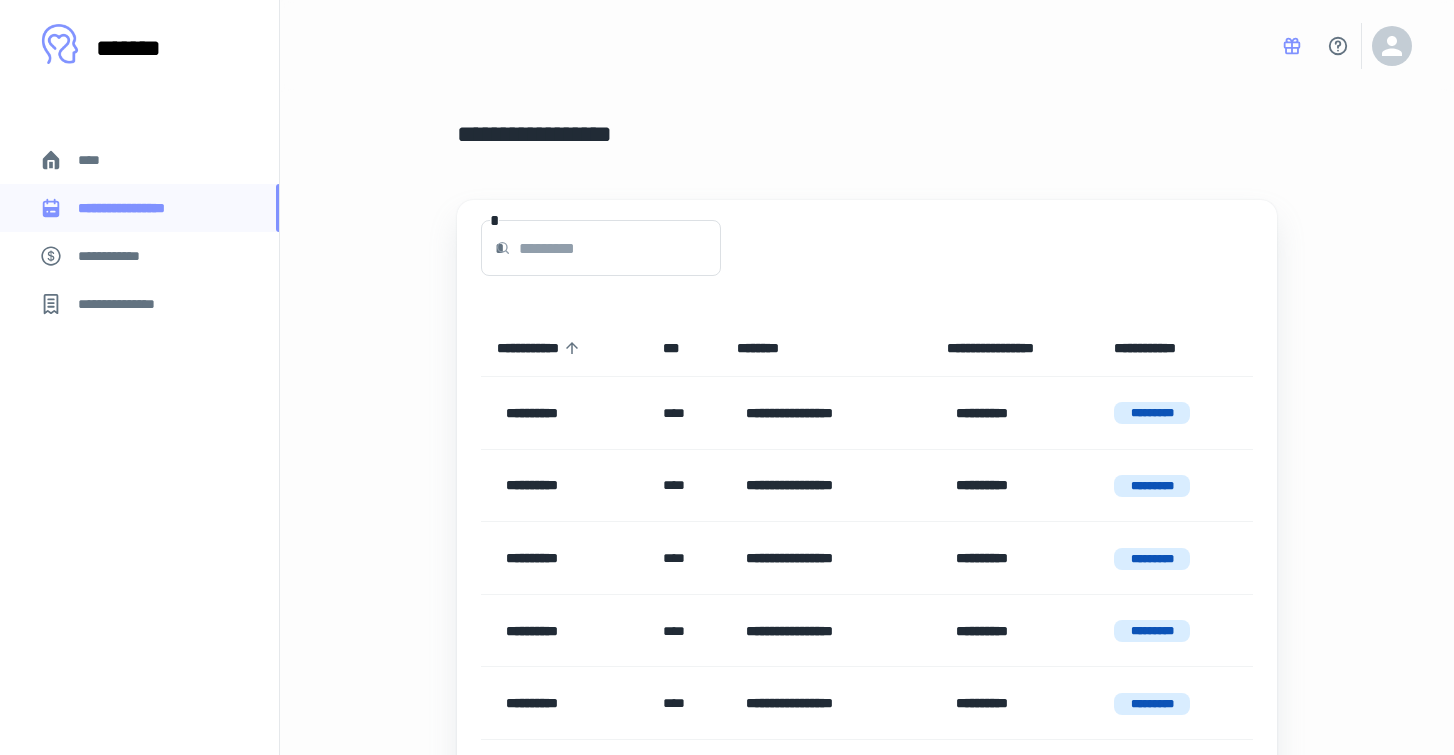 click on "[FIRST] [LAST]" at bounding box center (553, 348) 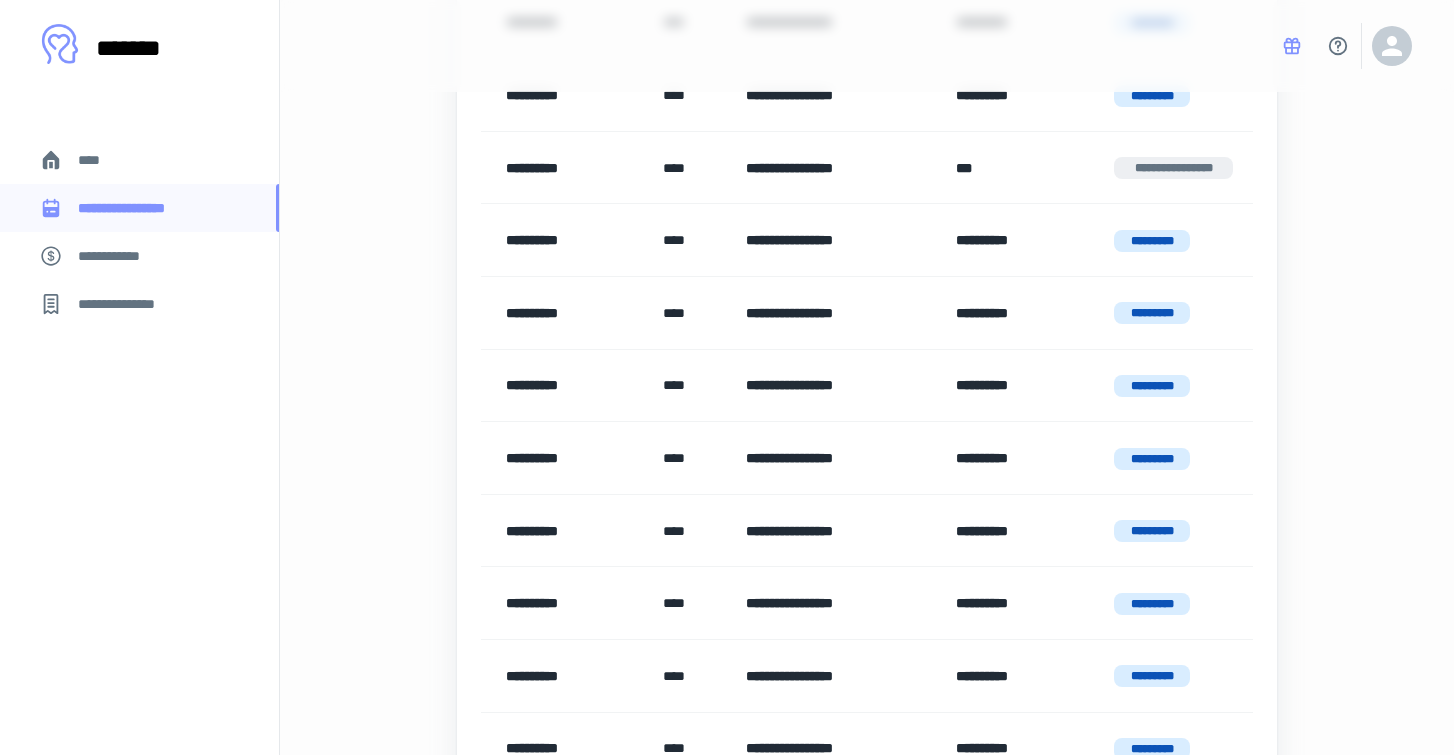 scroll, scrollTop: 1086, scrollLeft: 0, axis: vertical 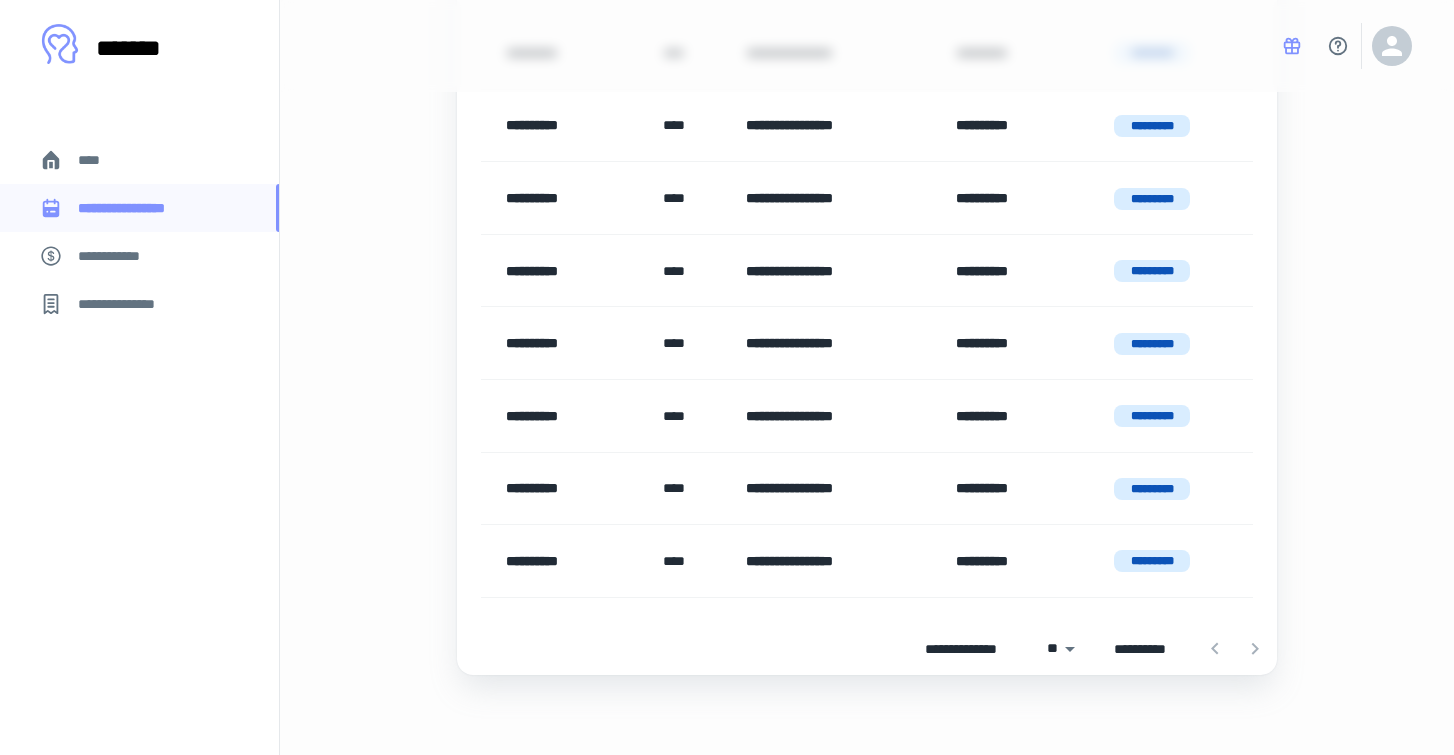 click at bounding box center (1235, 649) 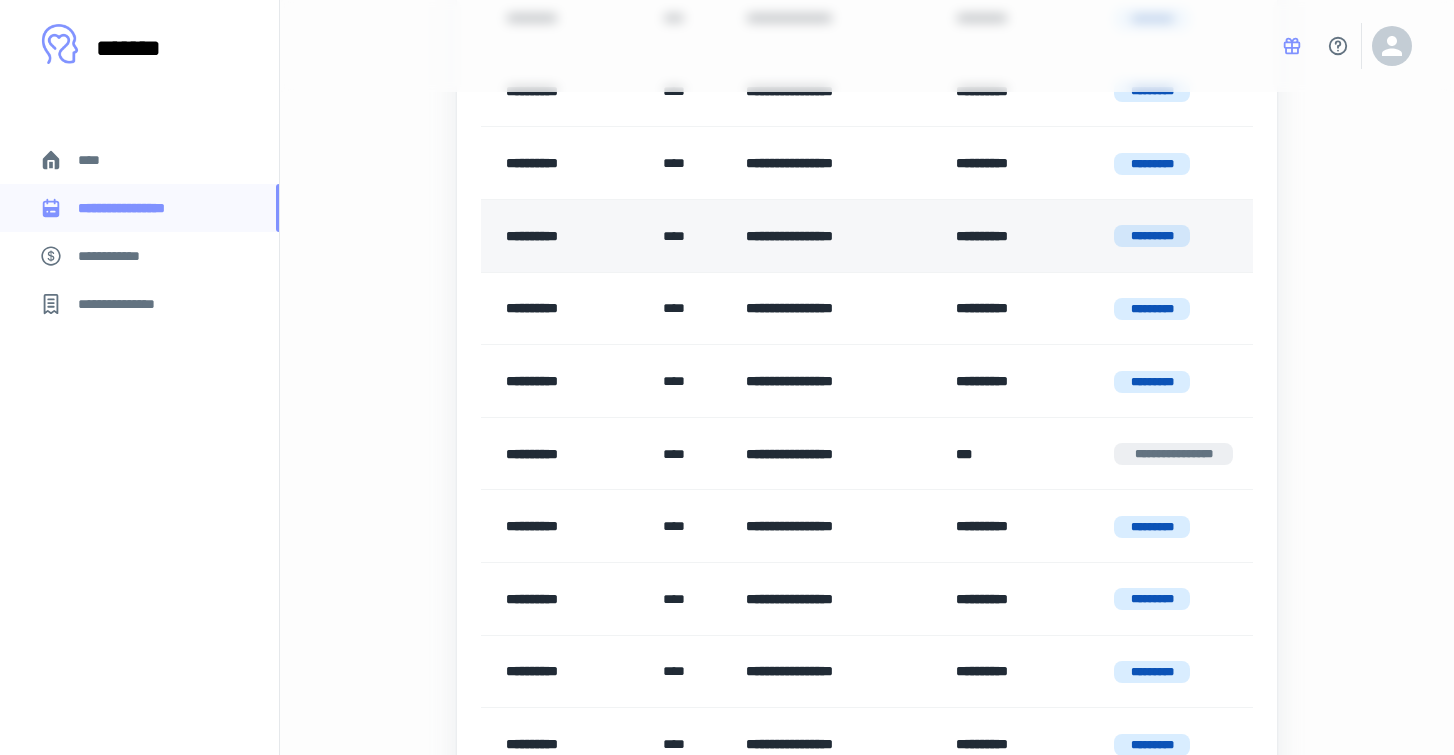 scroll, scrollTop: 458, scrollLeft: 0, axis: vertical 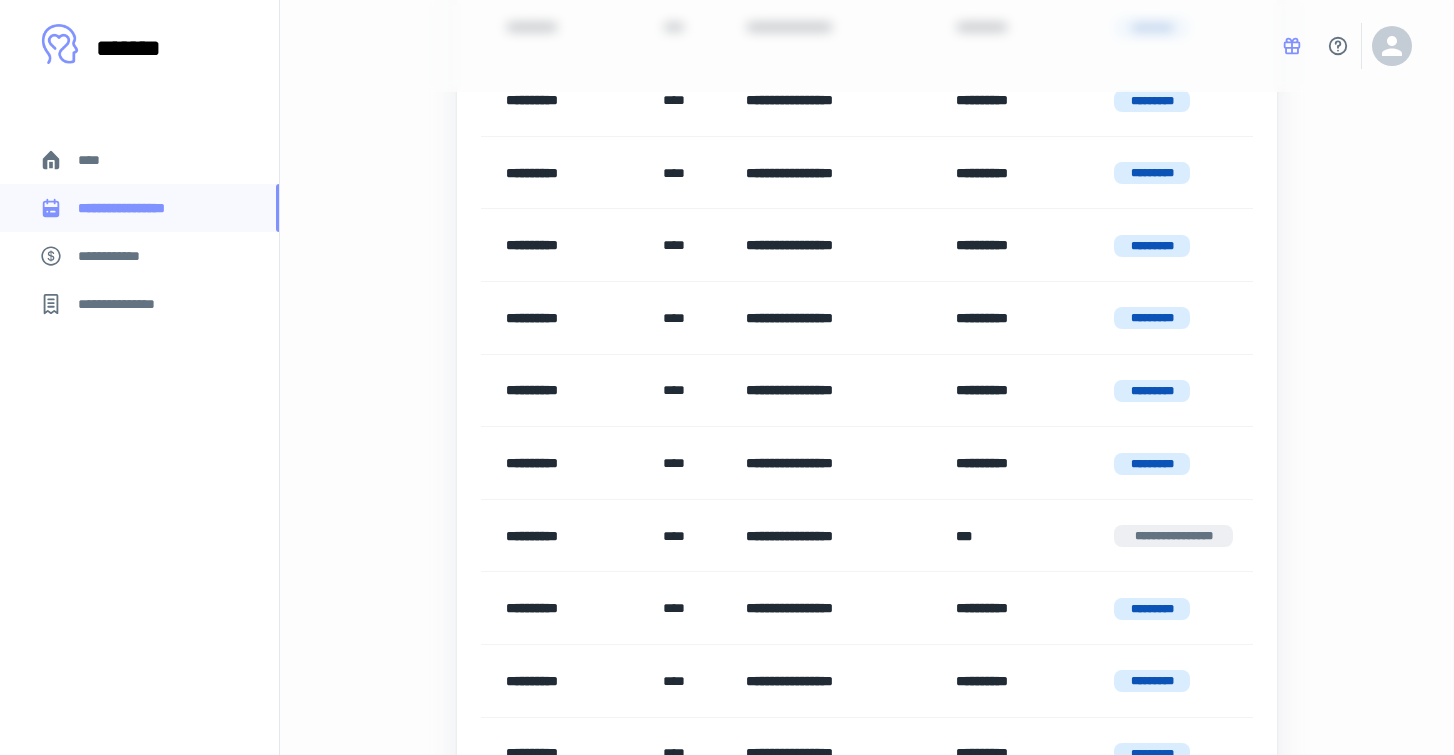 click at bounding box center [1392, 46] 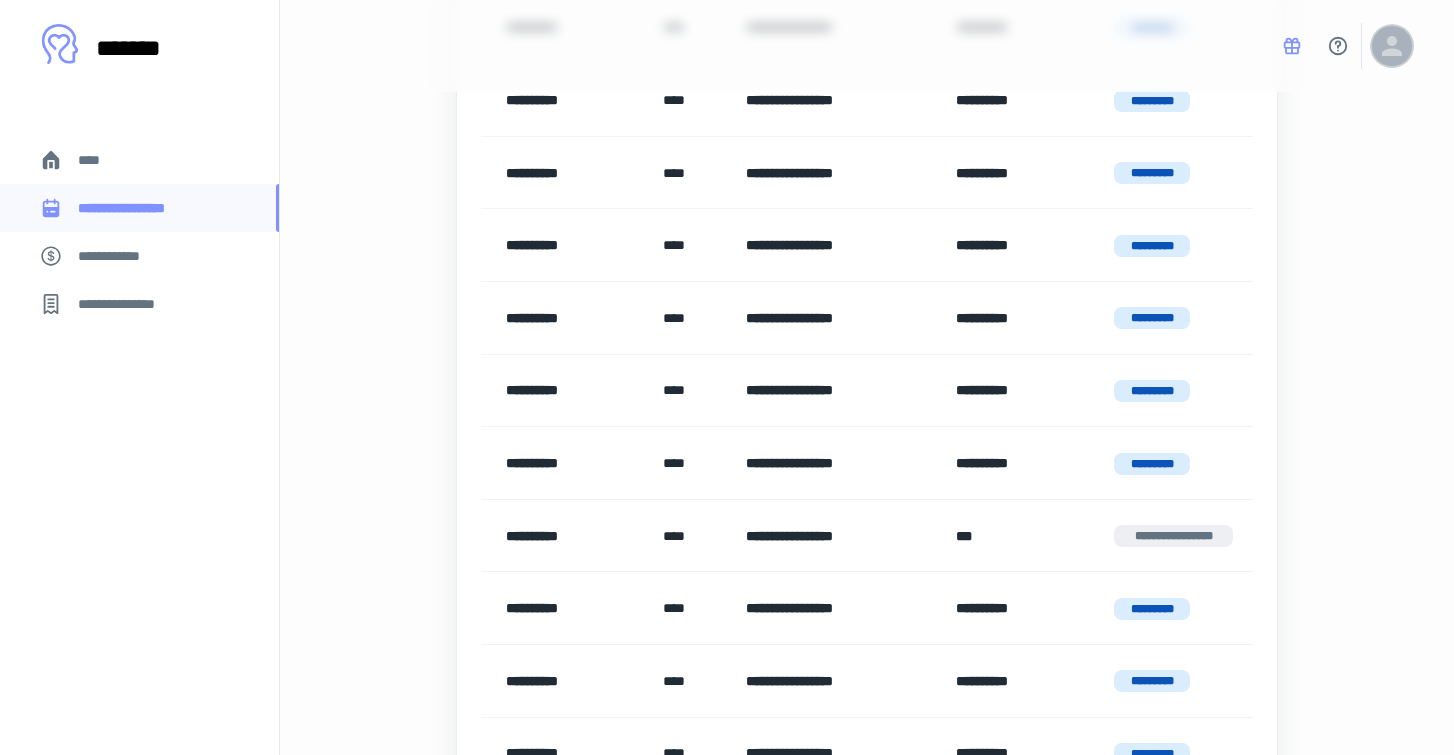 click 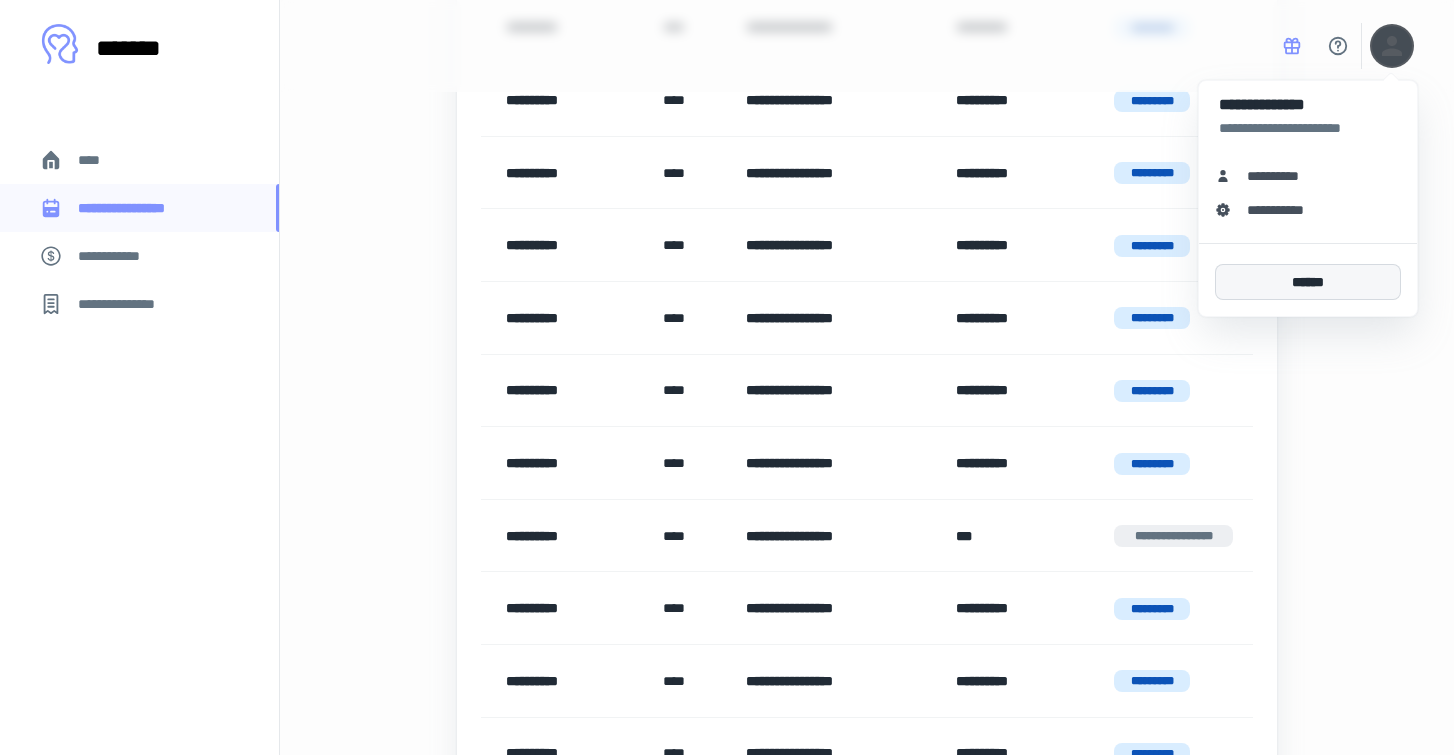 click on "******" at bounding box center (1308, 282) 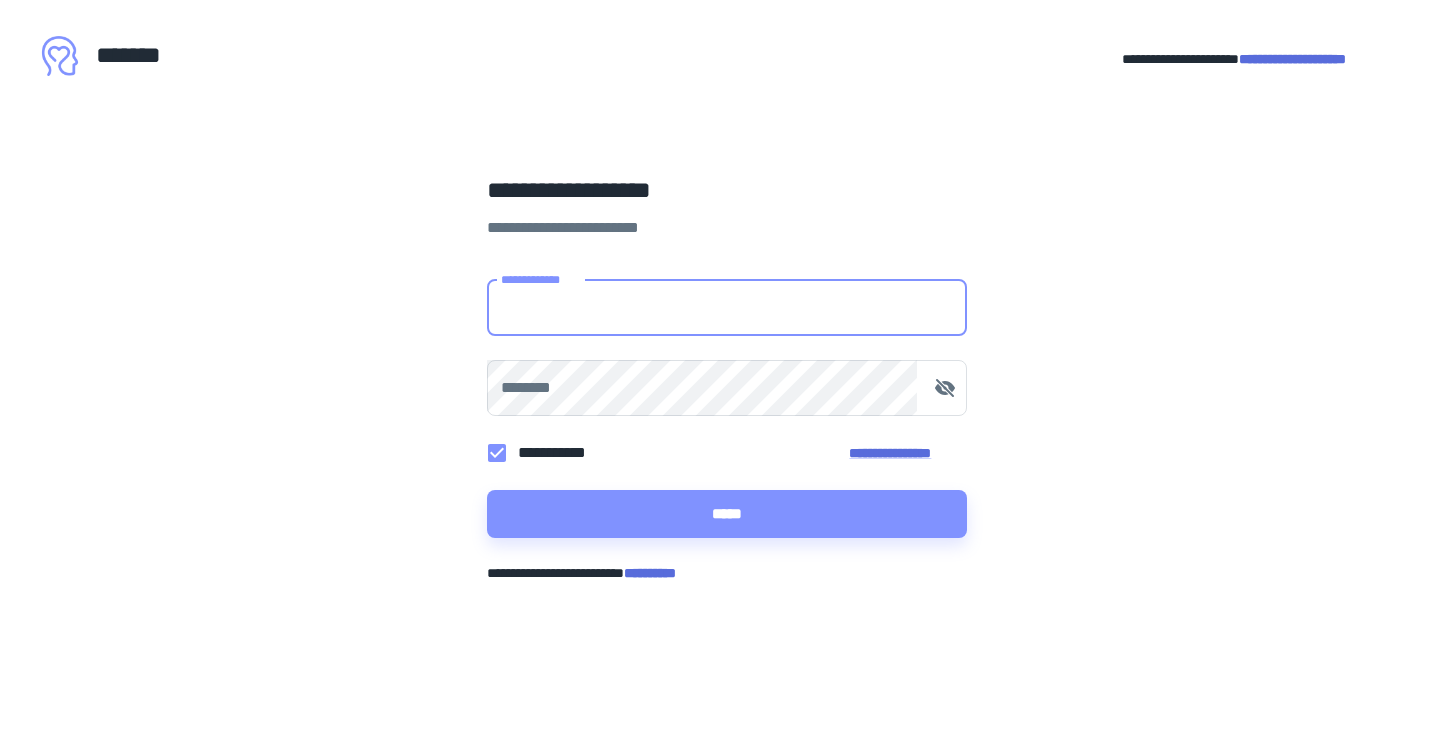 scroll, scrollTop: 0, scrollLeft: 0, axis: both 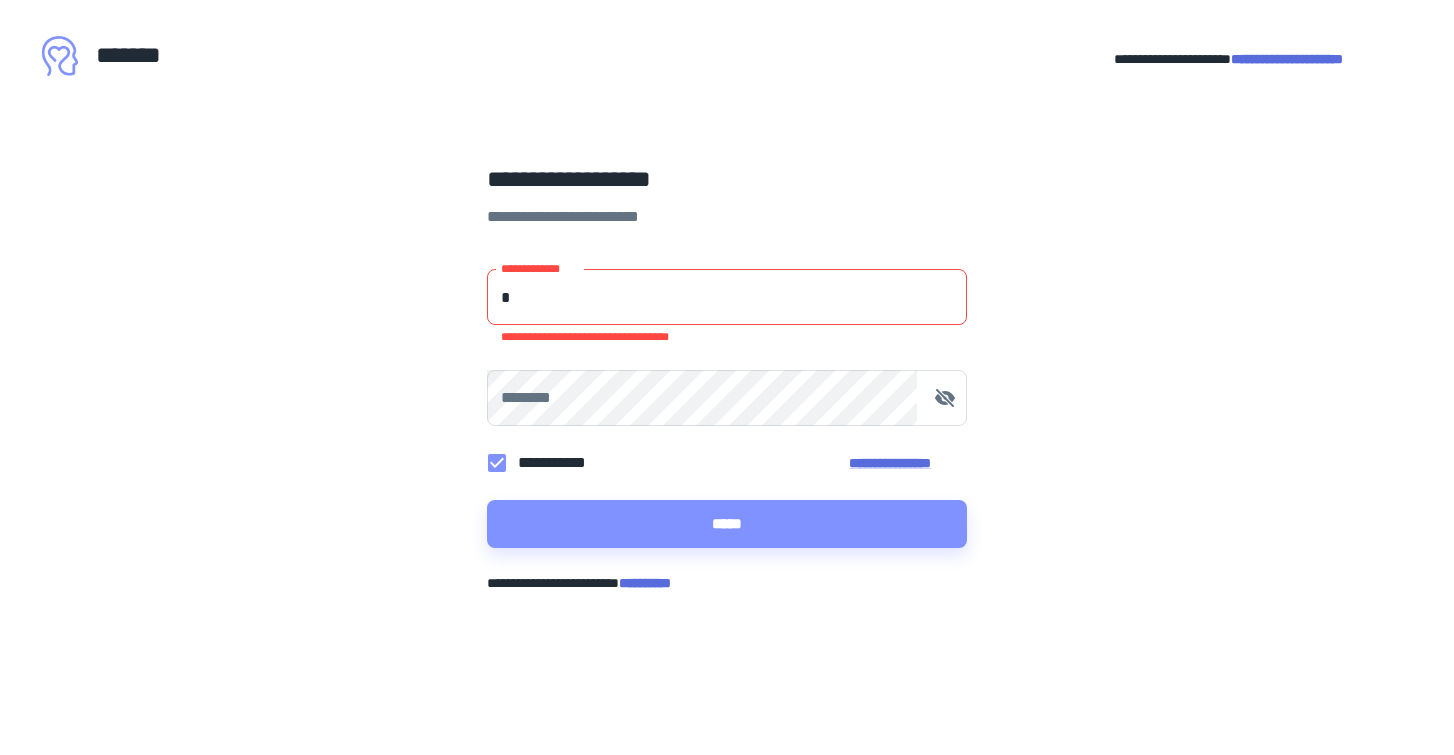 type on "**********" 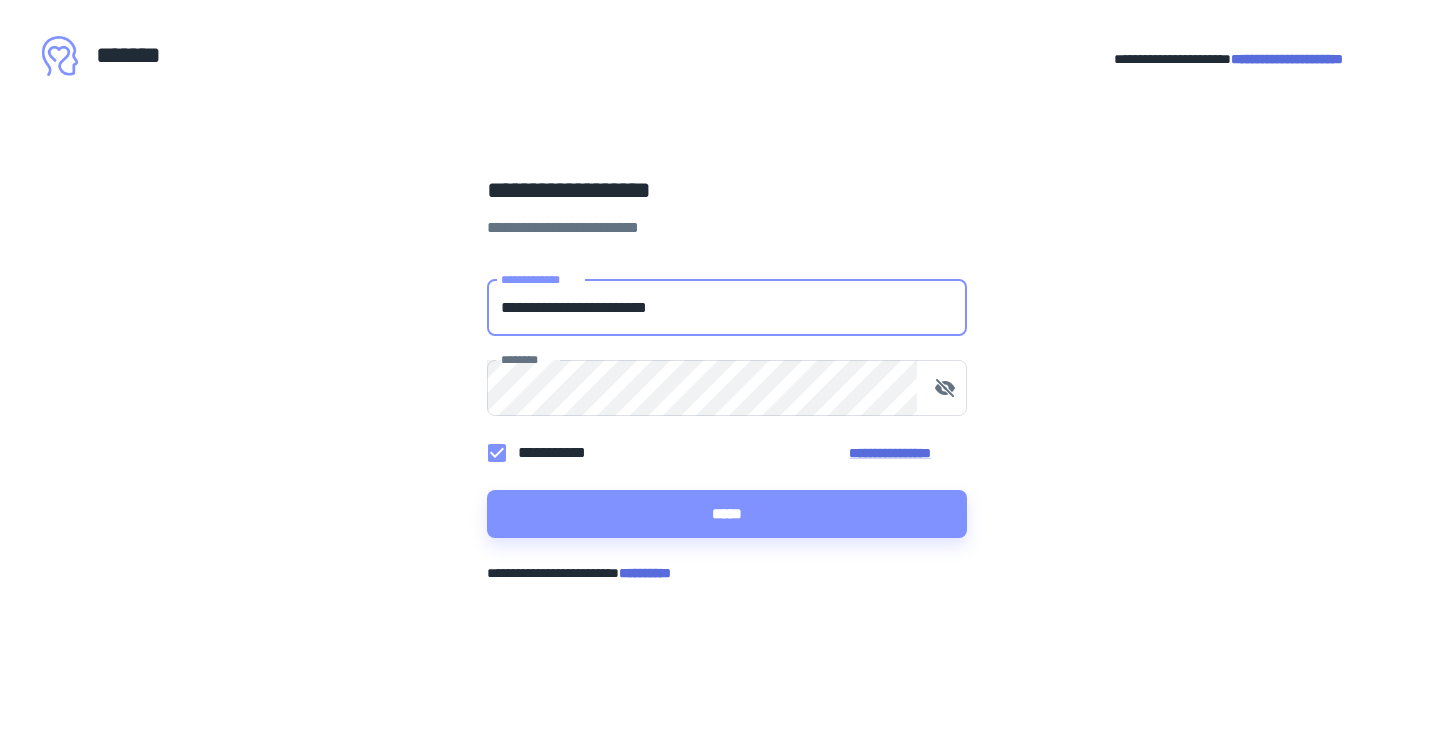 click on "**********" at bounding box center [727, 409] 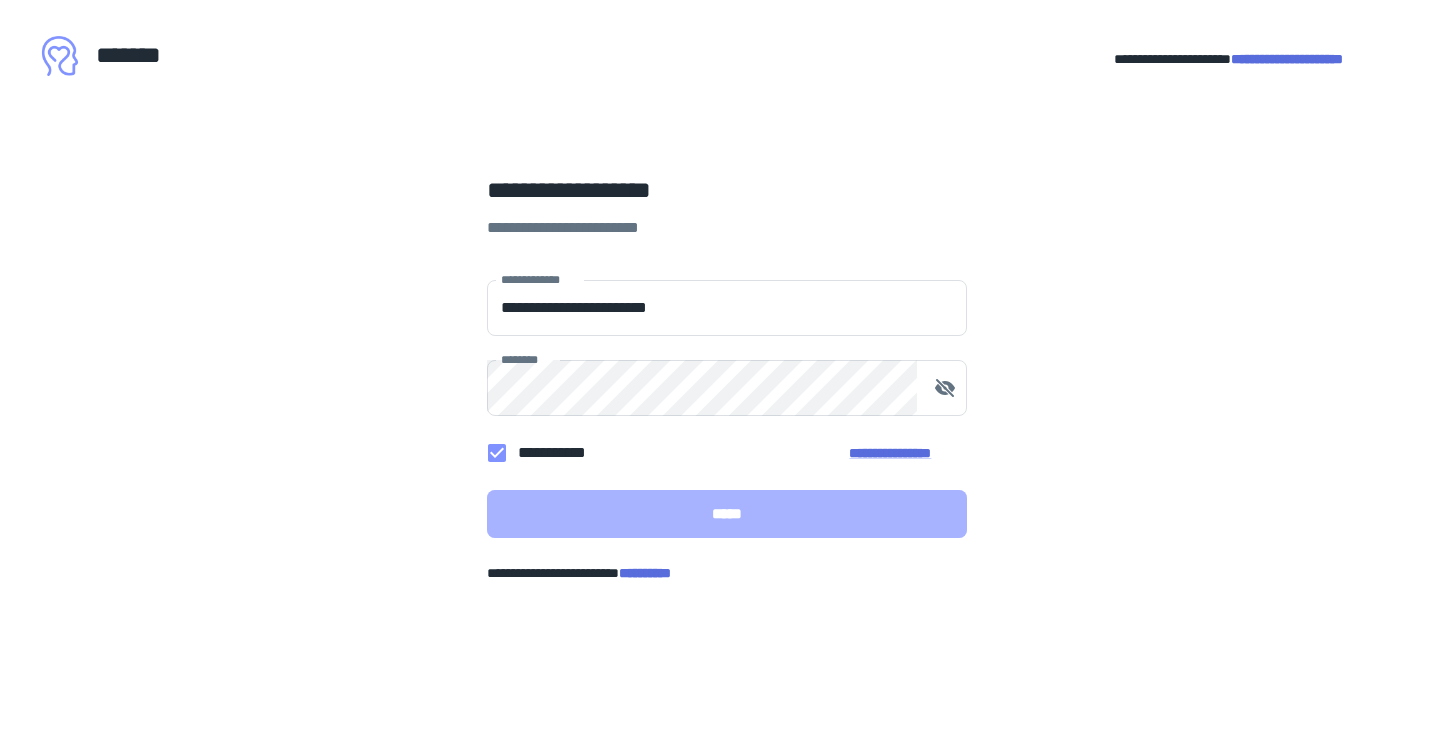 click on "*****" at bounding box center (727, 514) 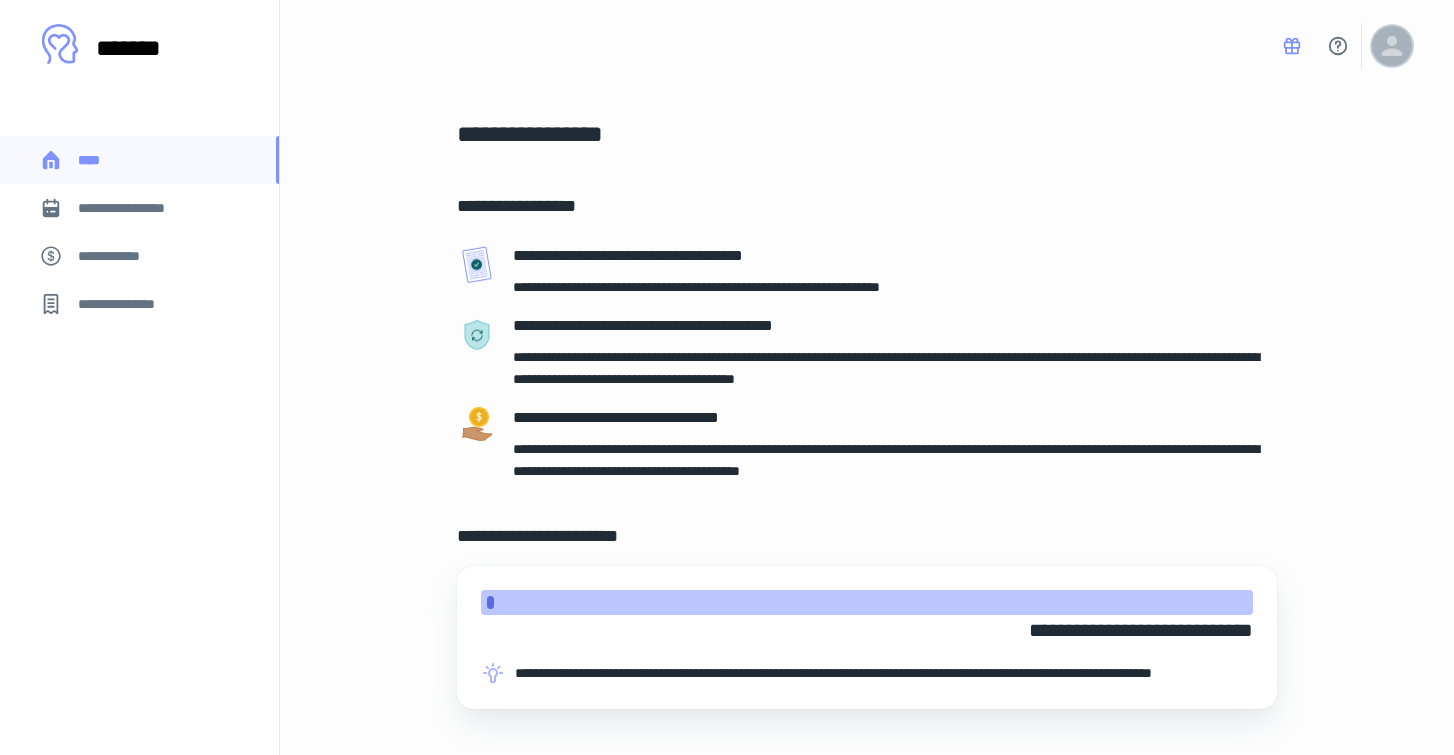 click 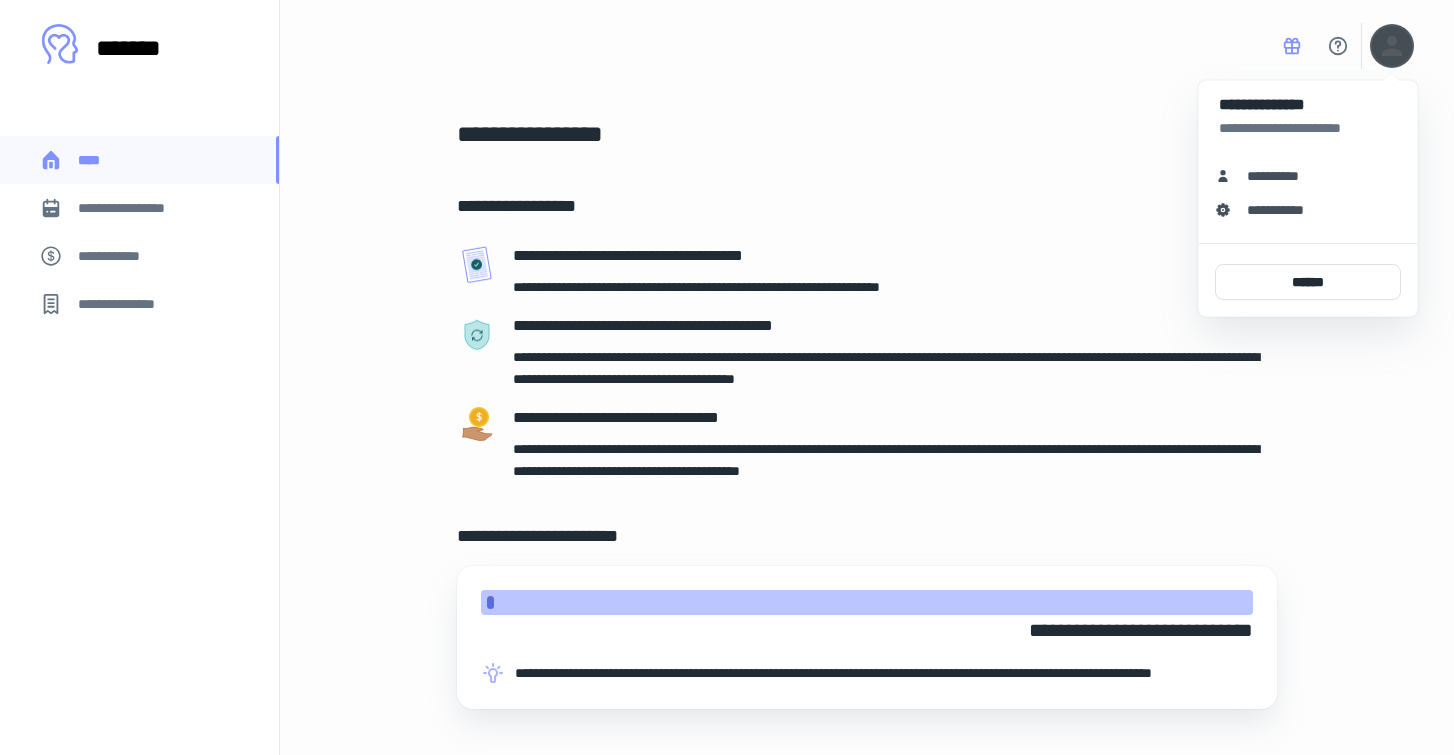 click on "**********" at bounding box center [1308, 176] 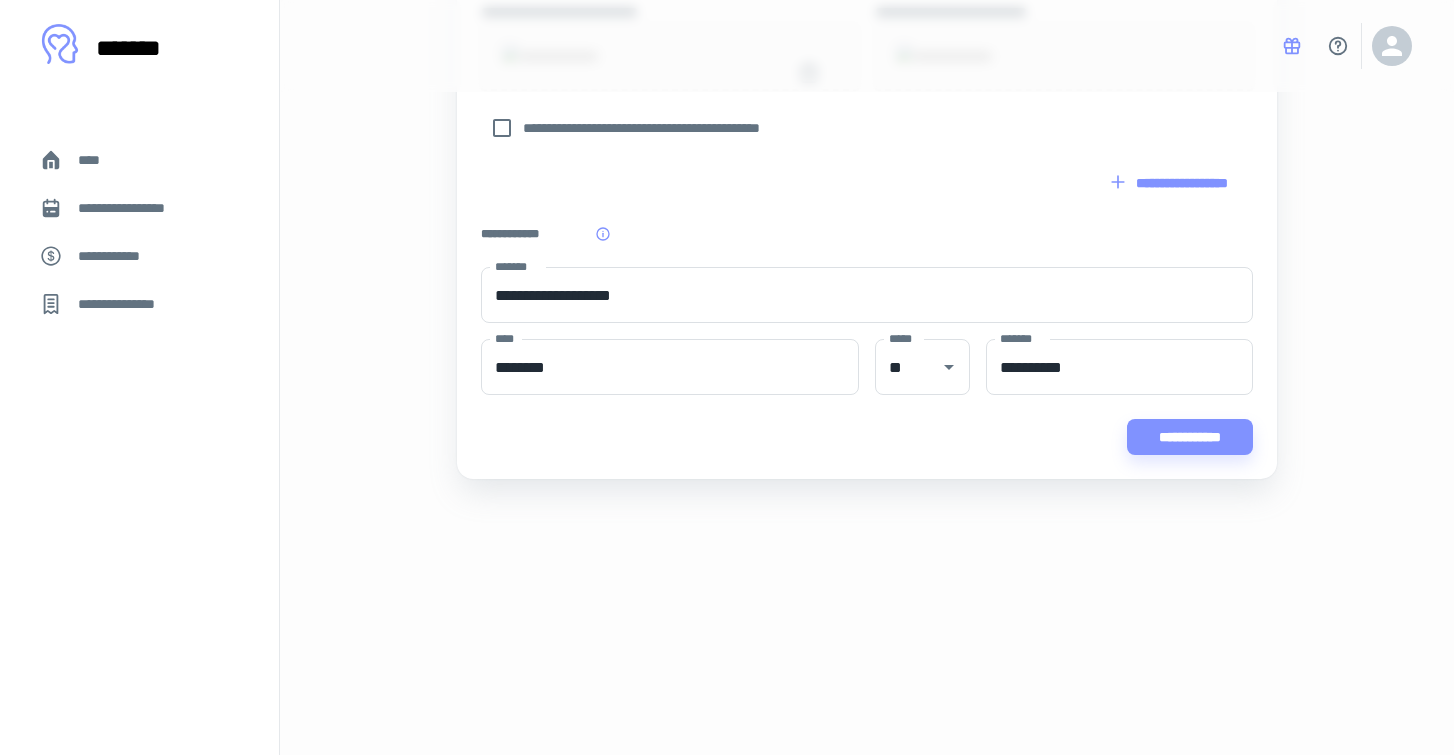 scroll, scrollTop: 850, scrollLeft: 0, axis: vertical 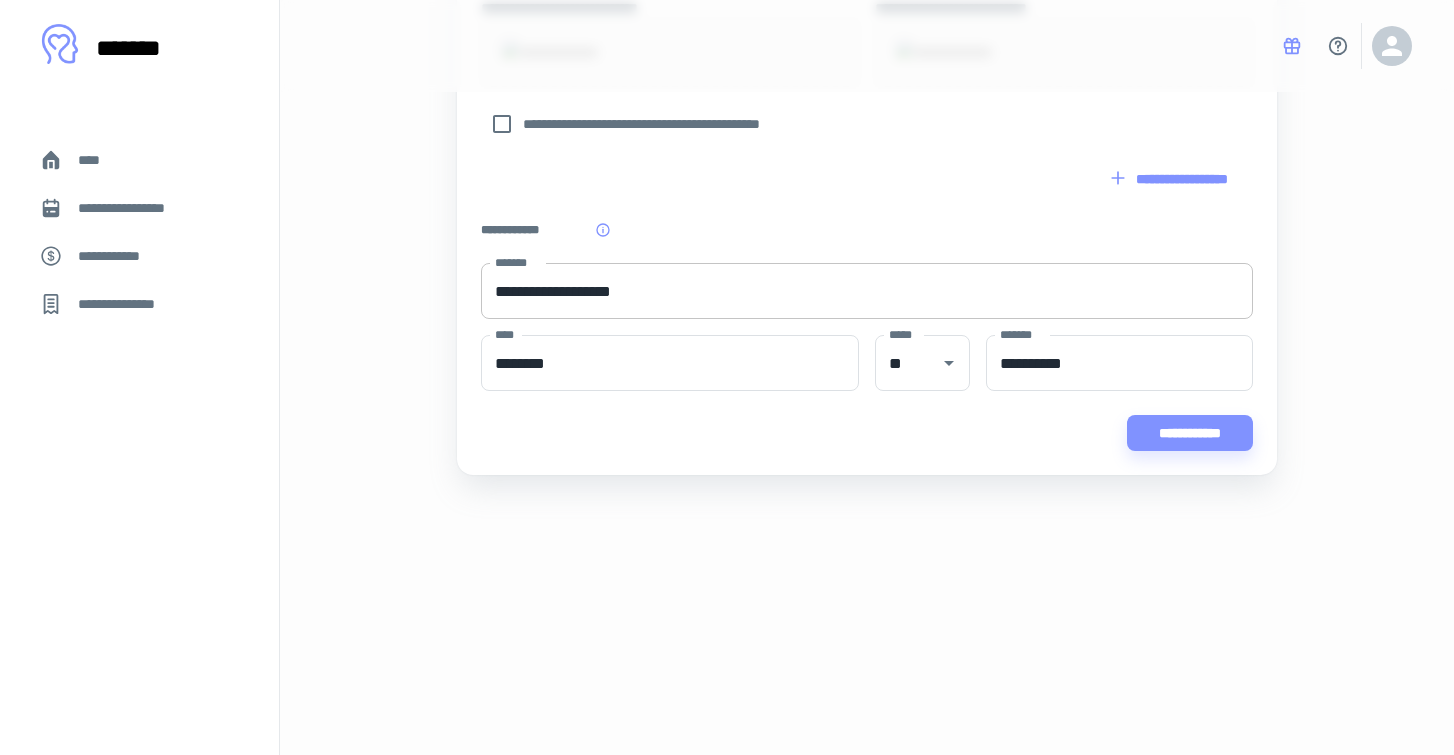 click on "**********" at bounding box center (867, 291) 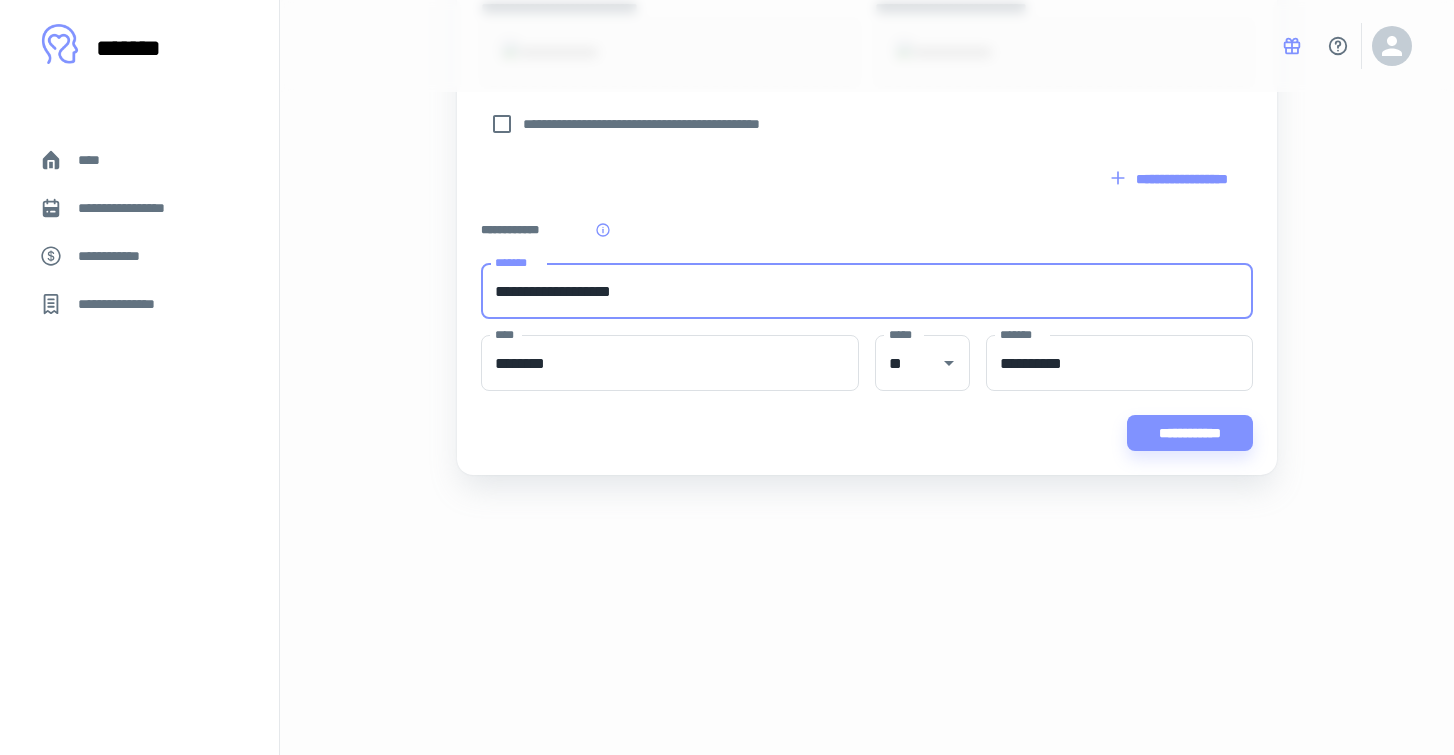 drag, startPoint x: 732, startPoint y: 487, endPoint x: 294, endPoint y: 487, distance: 438 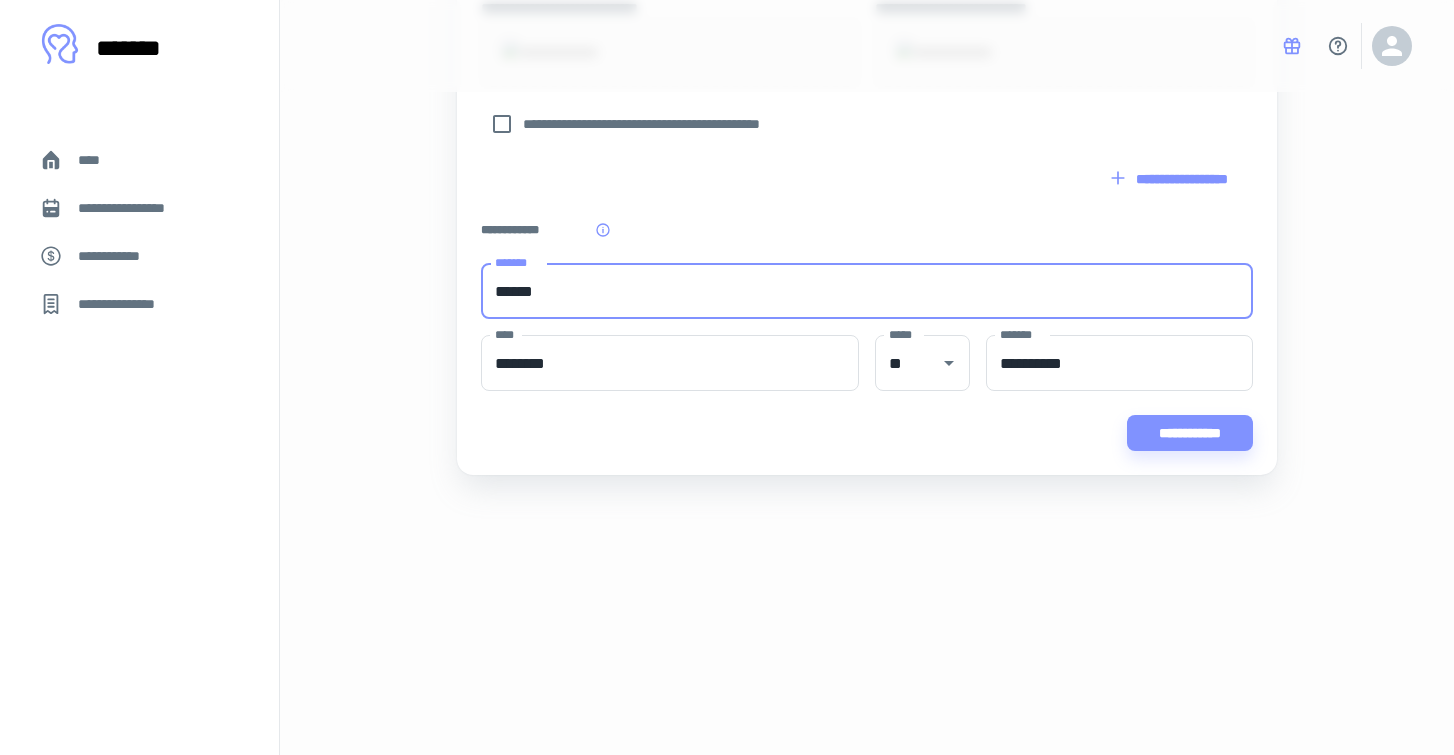 type on "**********" 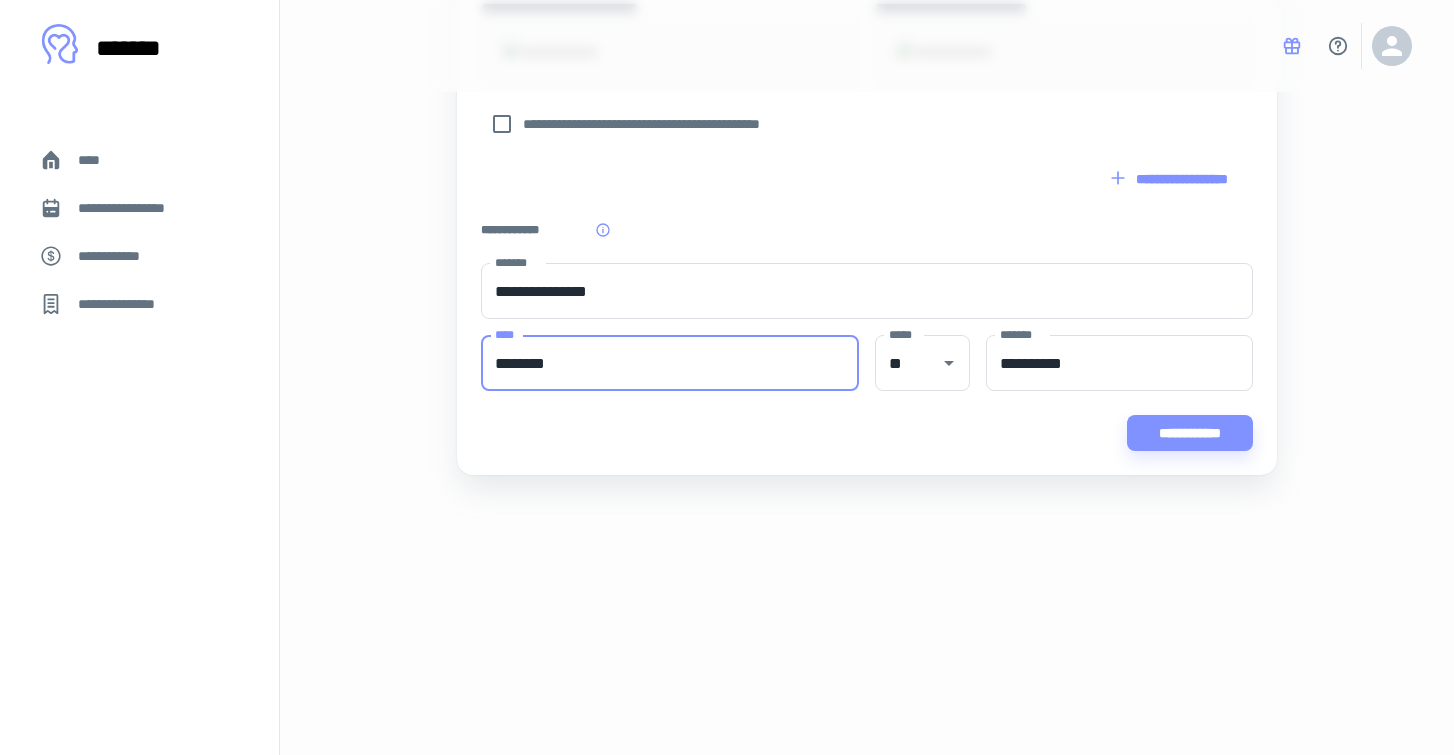 drag, startPoint x: 637, startPoint y: 564, endPoint x: 292, endPoint y: 564, distance: 345 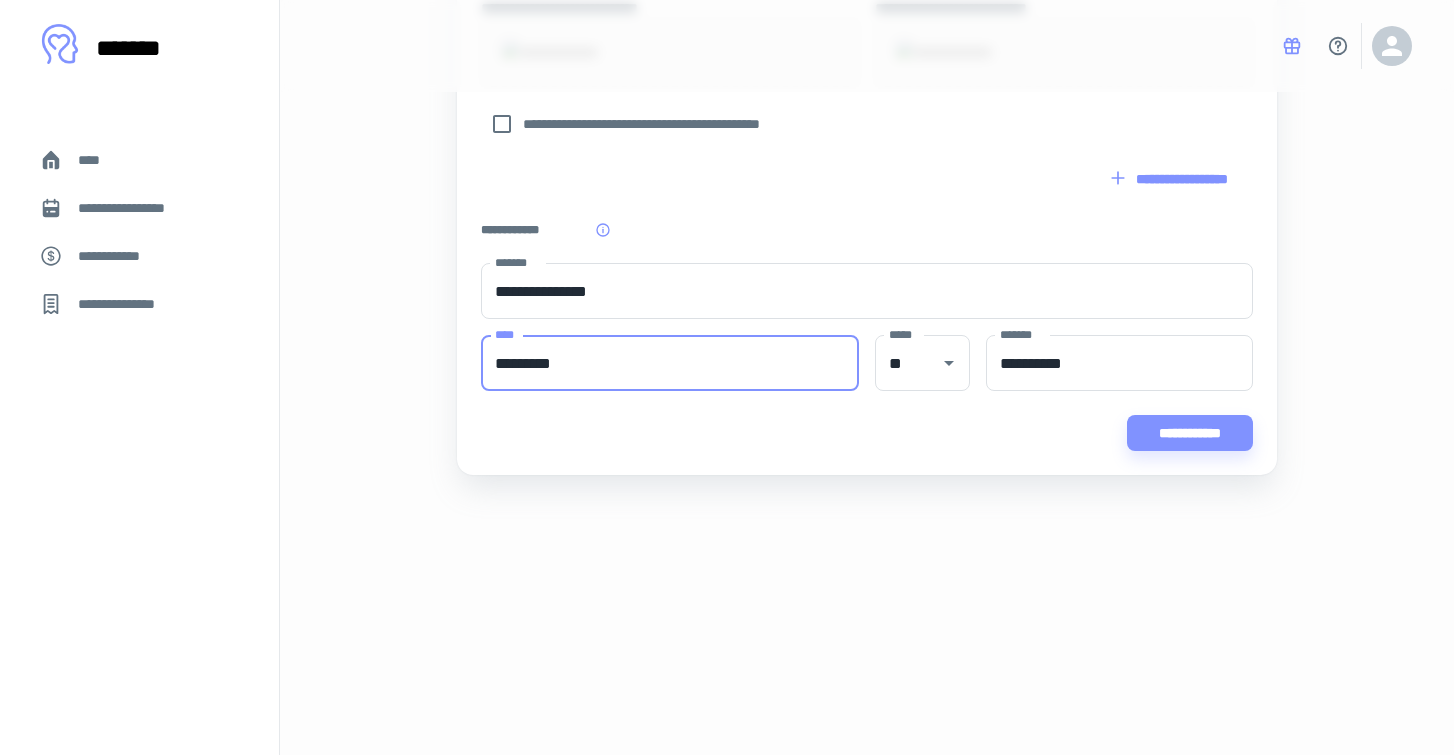 type on "*********" 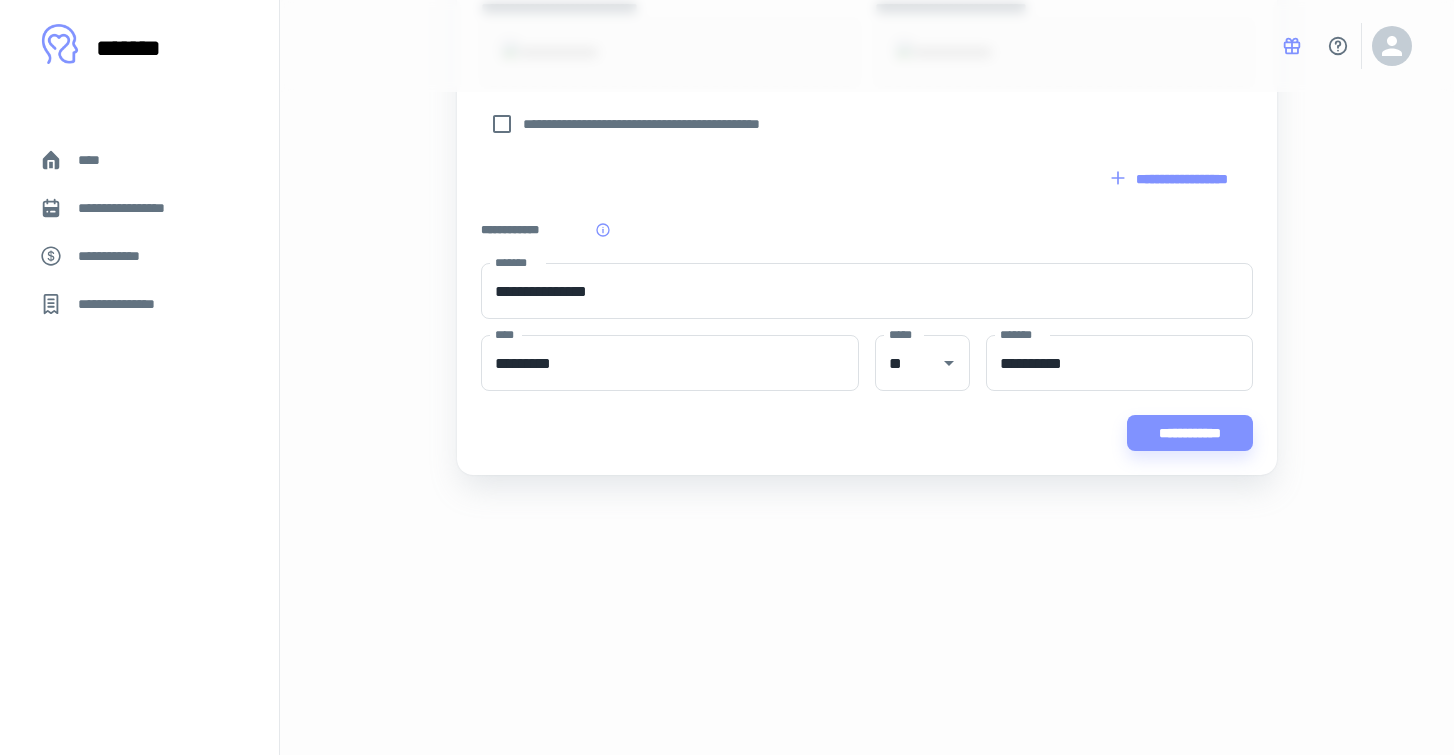 click on "**********" at bounding box center [867, 327] 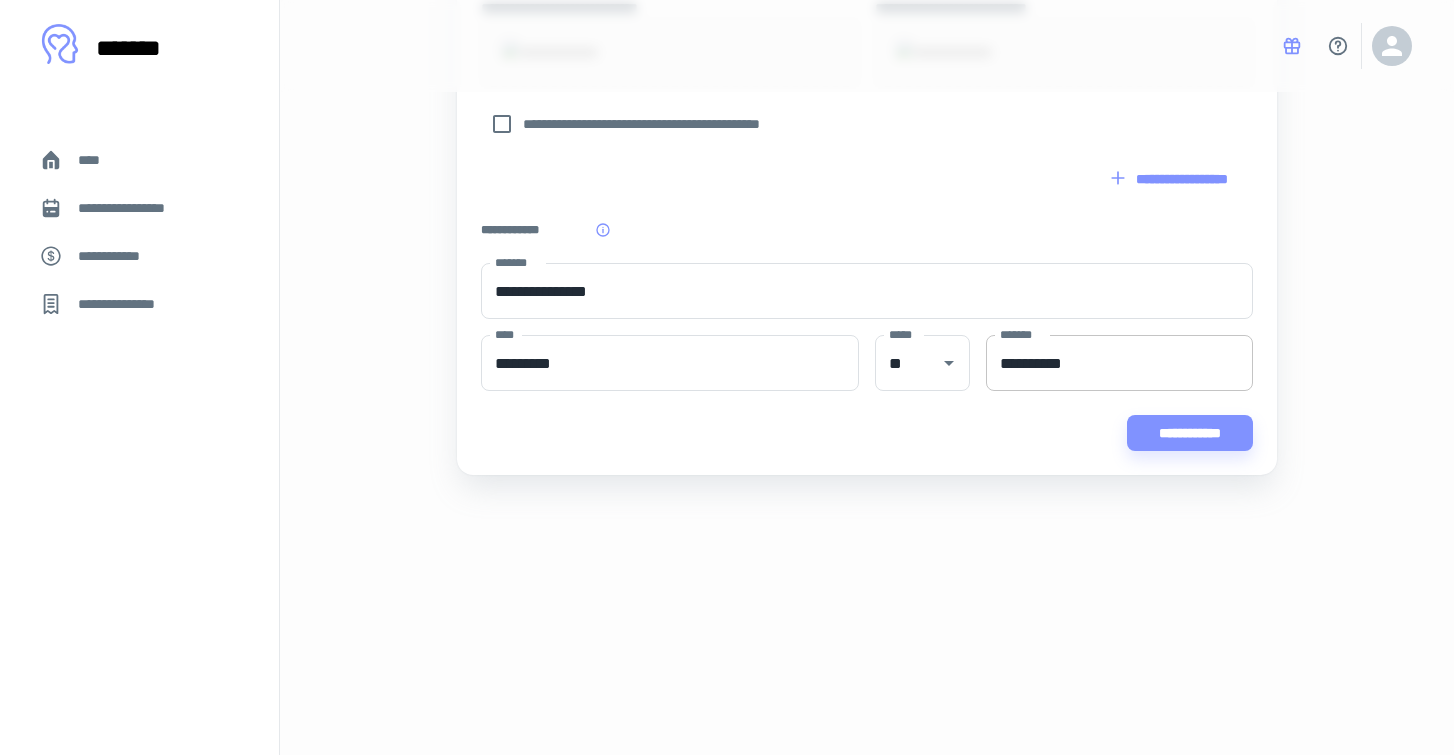 click on "**********" at bounding box center [1119, 363] 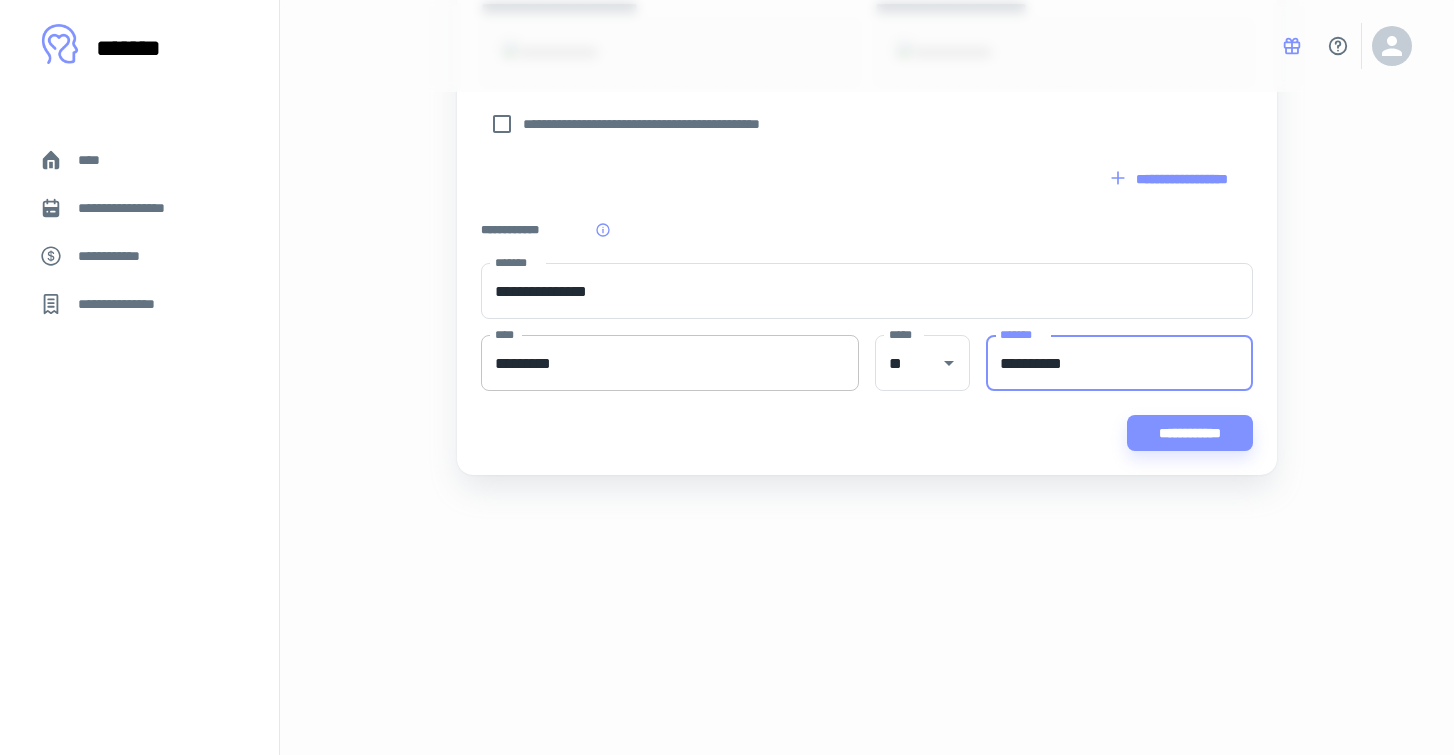 drag, startPoint x: 1096, startPoint y: 561, endPoint x: 841, endPoint y: 561, distance: 255 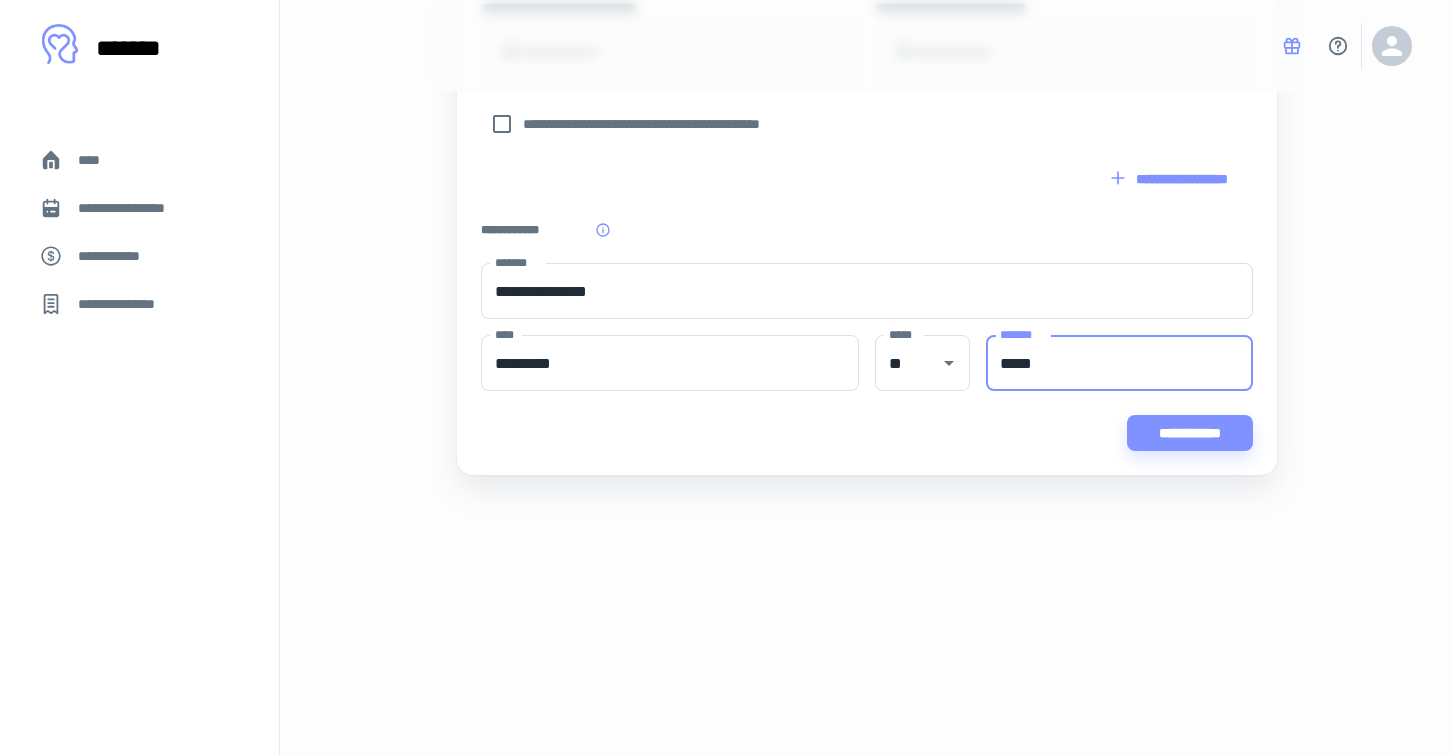 click on "**********" at bounding box center (867, 433) 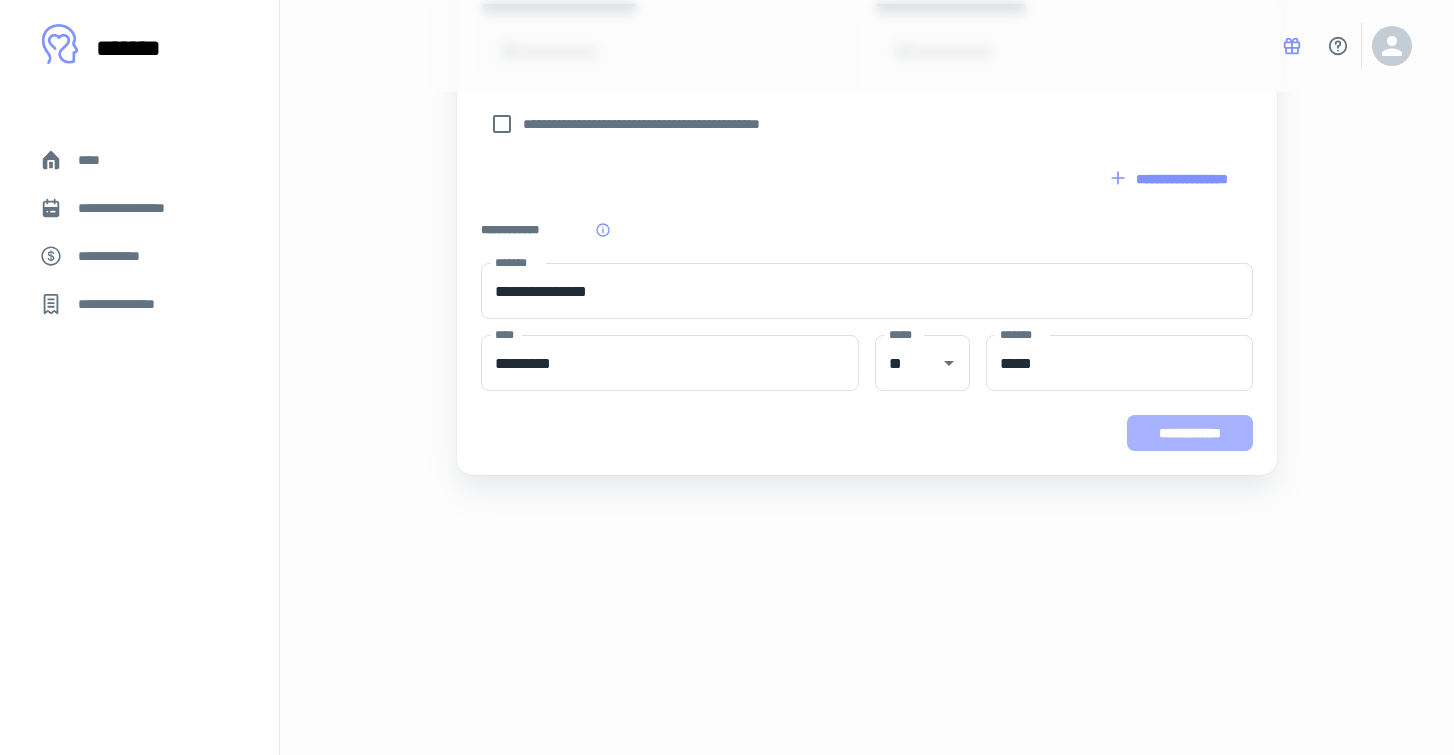 click on "**********" at bounding box center [1190, 433] 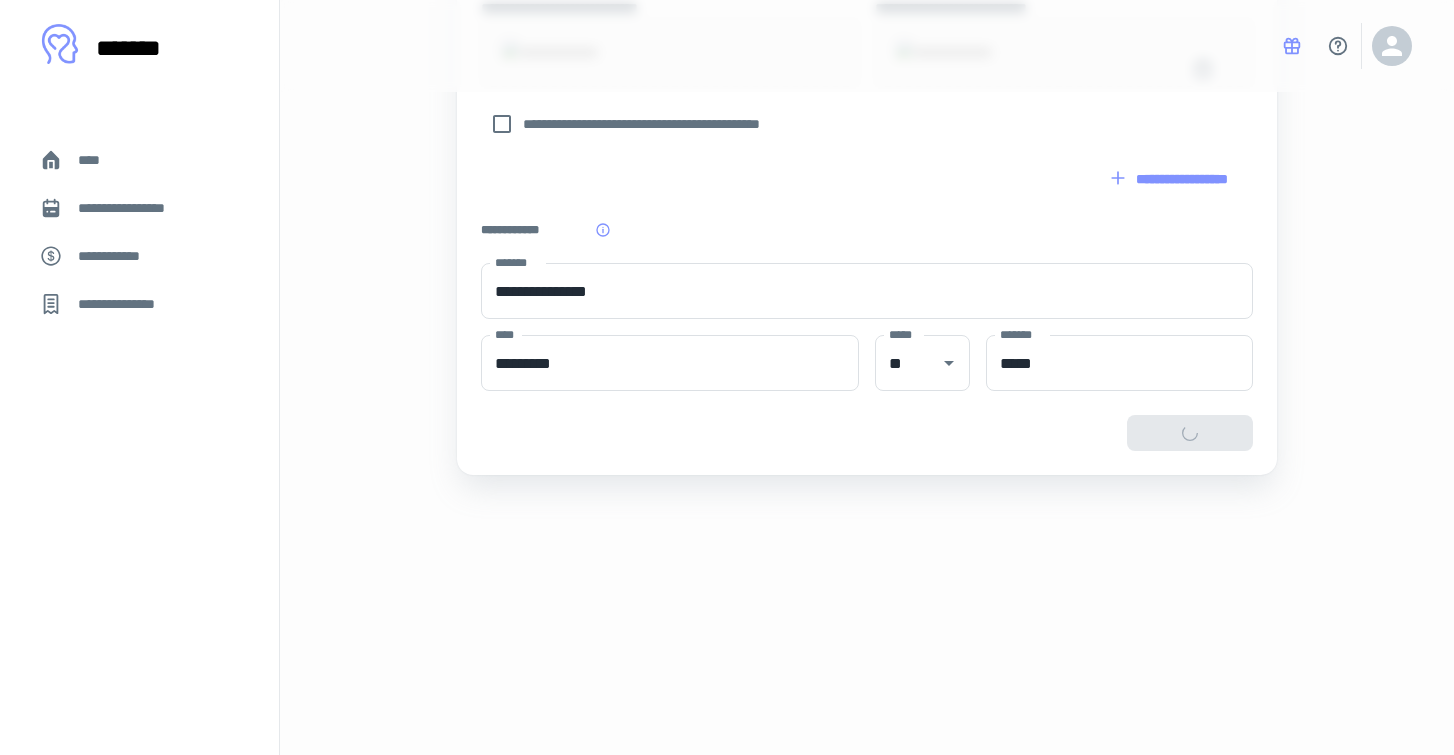 type on "**********" 